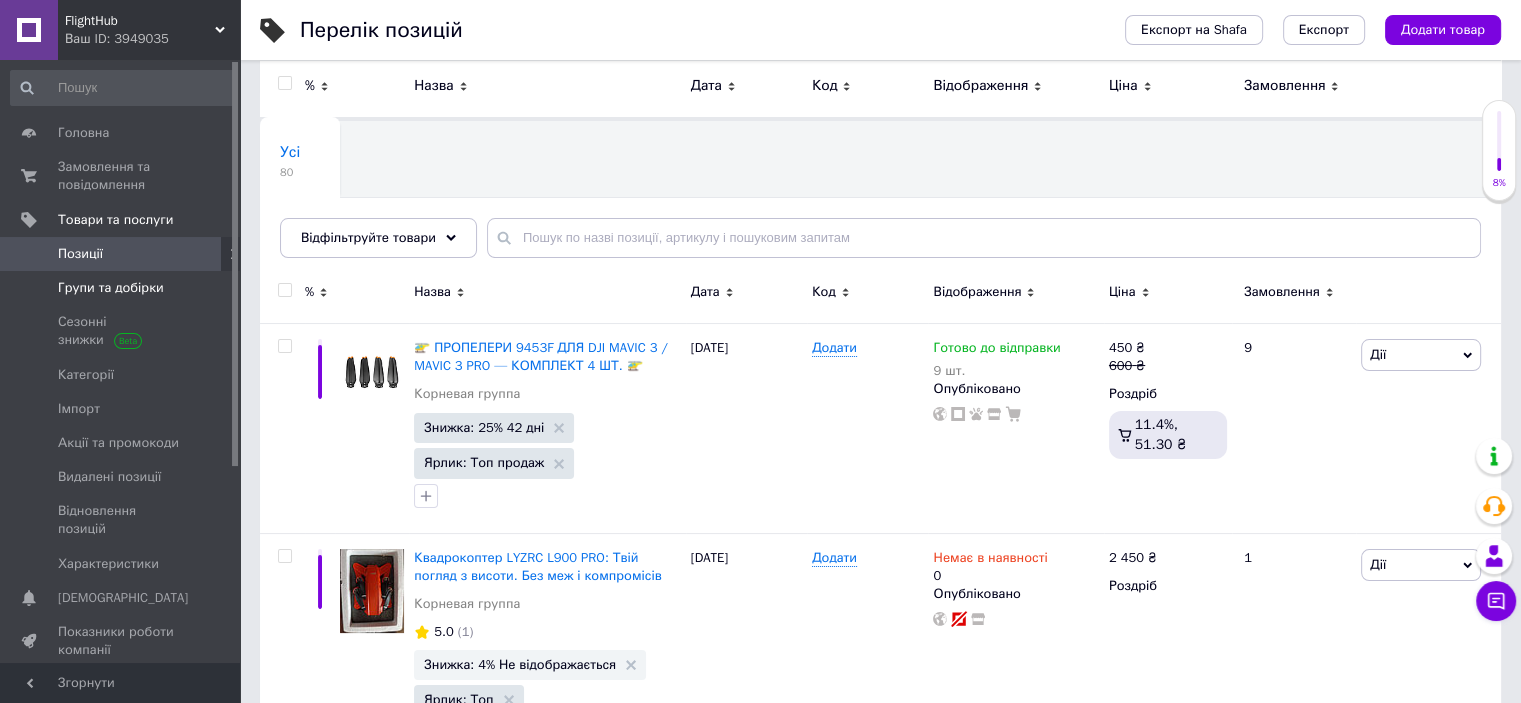 scroll, scrollTop: 0, scrollLeft: 0, axis: both 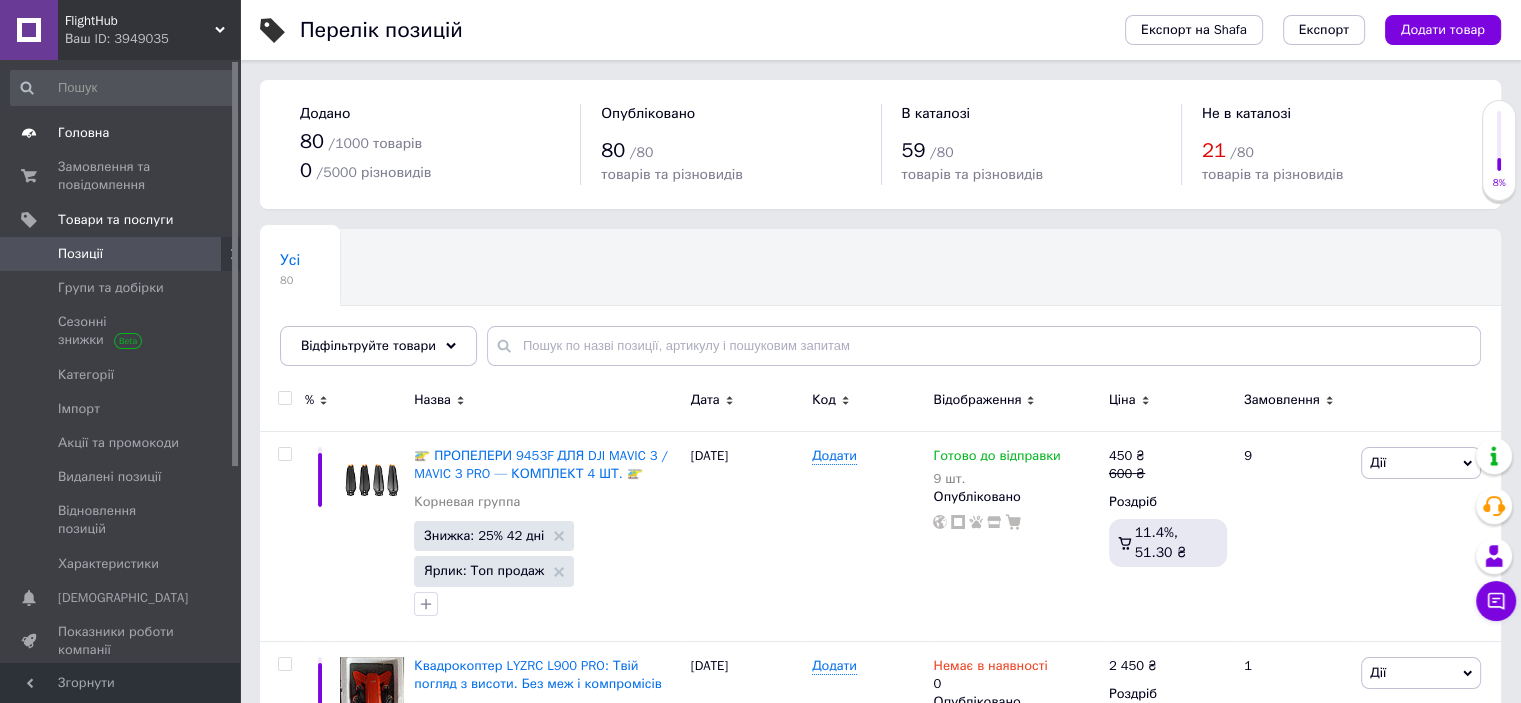 click on "Головна" at bounding box center [83, 133] 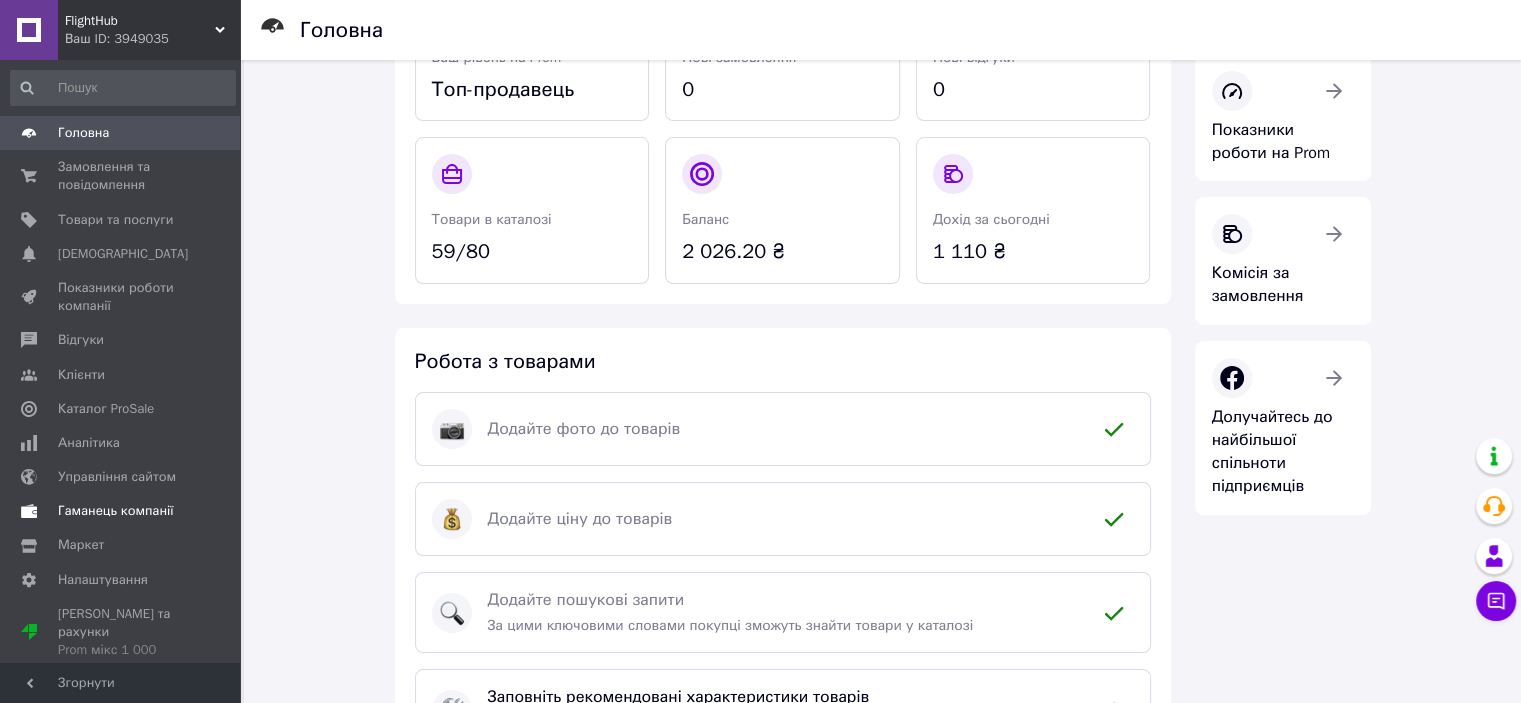 scroll, scrollTop: 200, scrollLeft: 0, axis: vertical 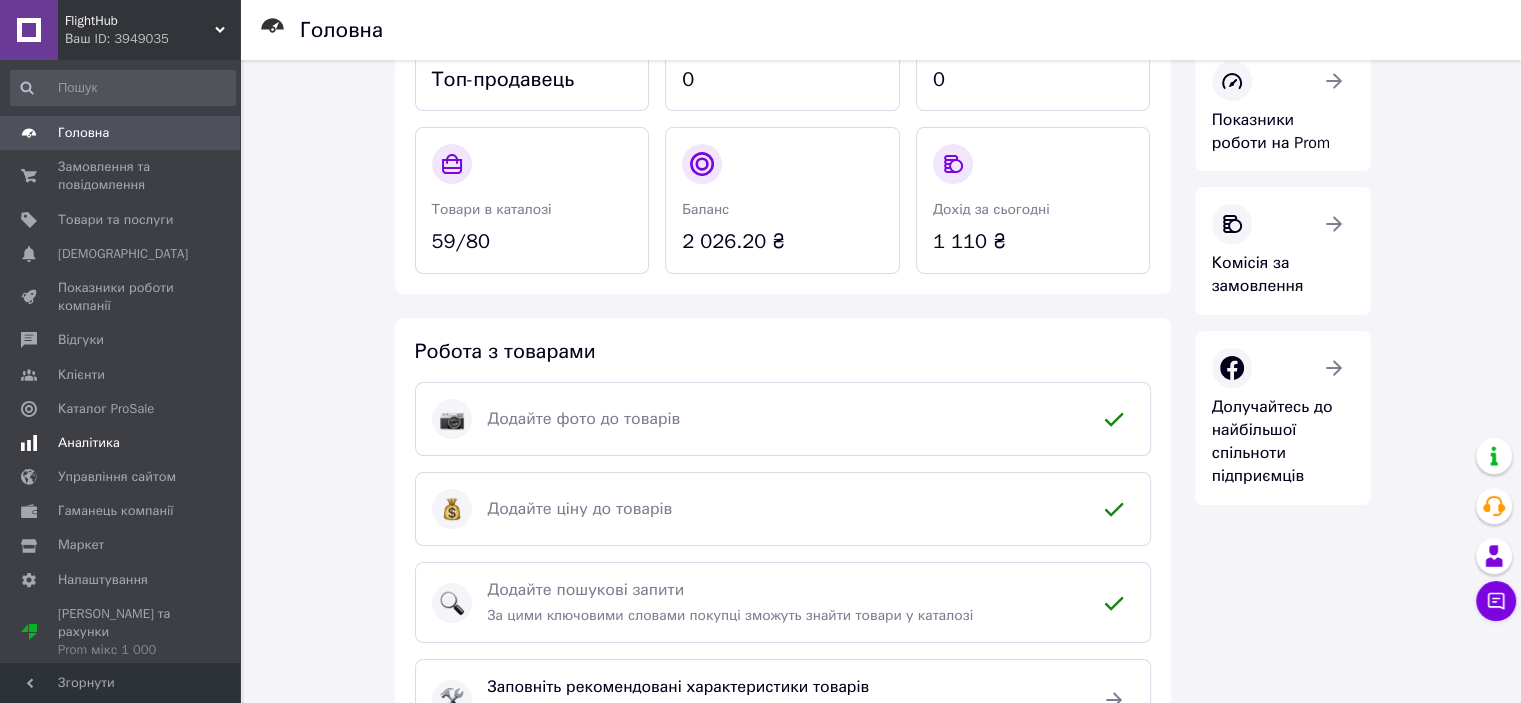 click on "Аналітика" at bounding box center [89, 443] 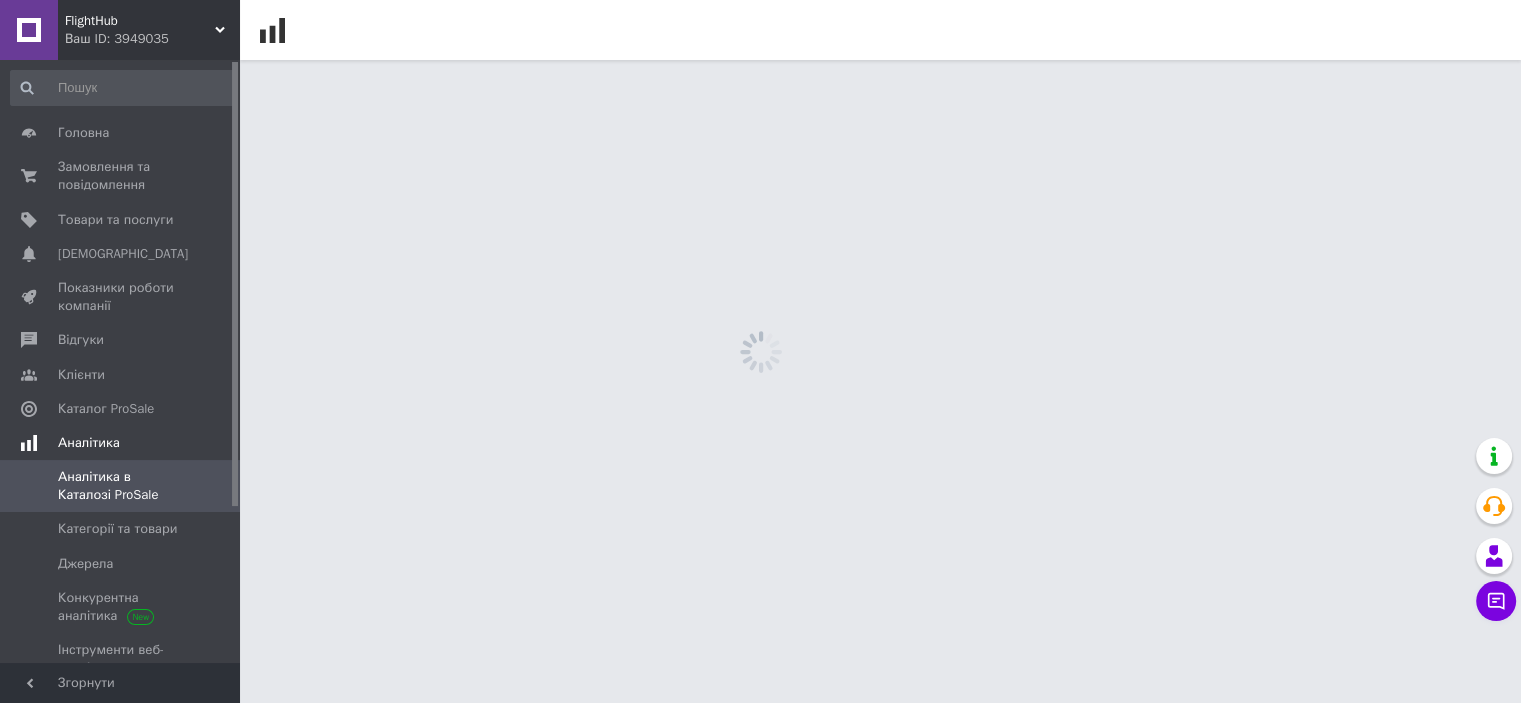 scroll, scrollTop: 0, scrollLeft: 0, axis: both 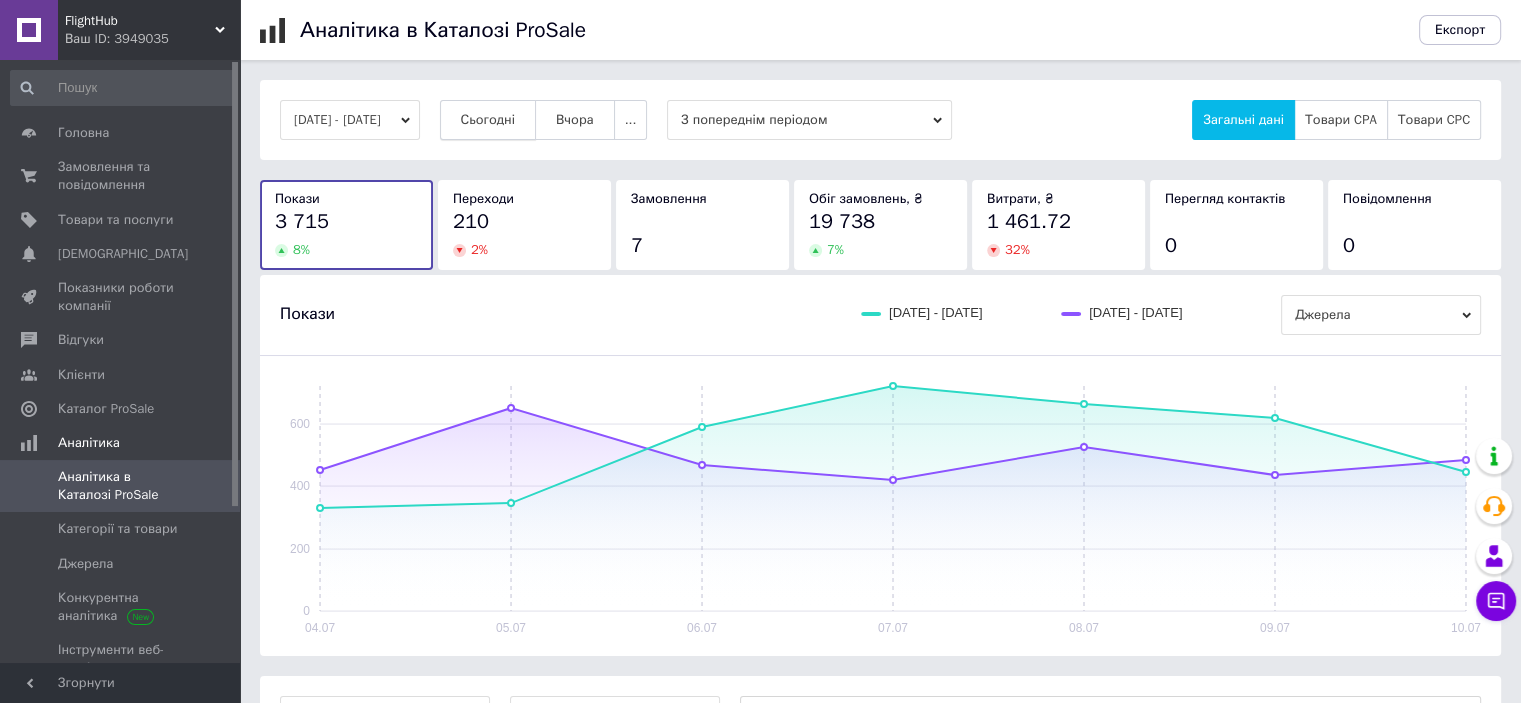 click on "Сьогодні" at bounding box center (488, 120) 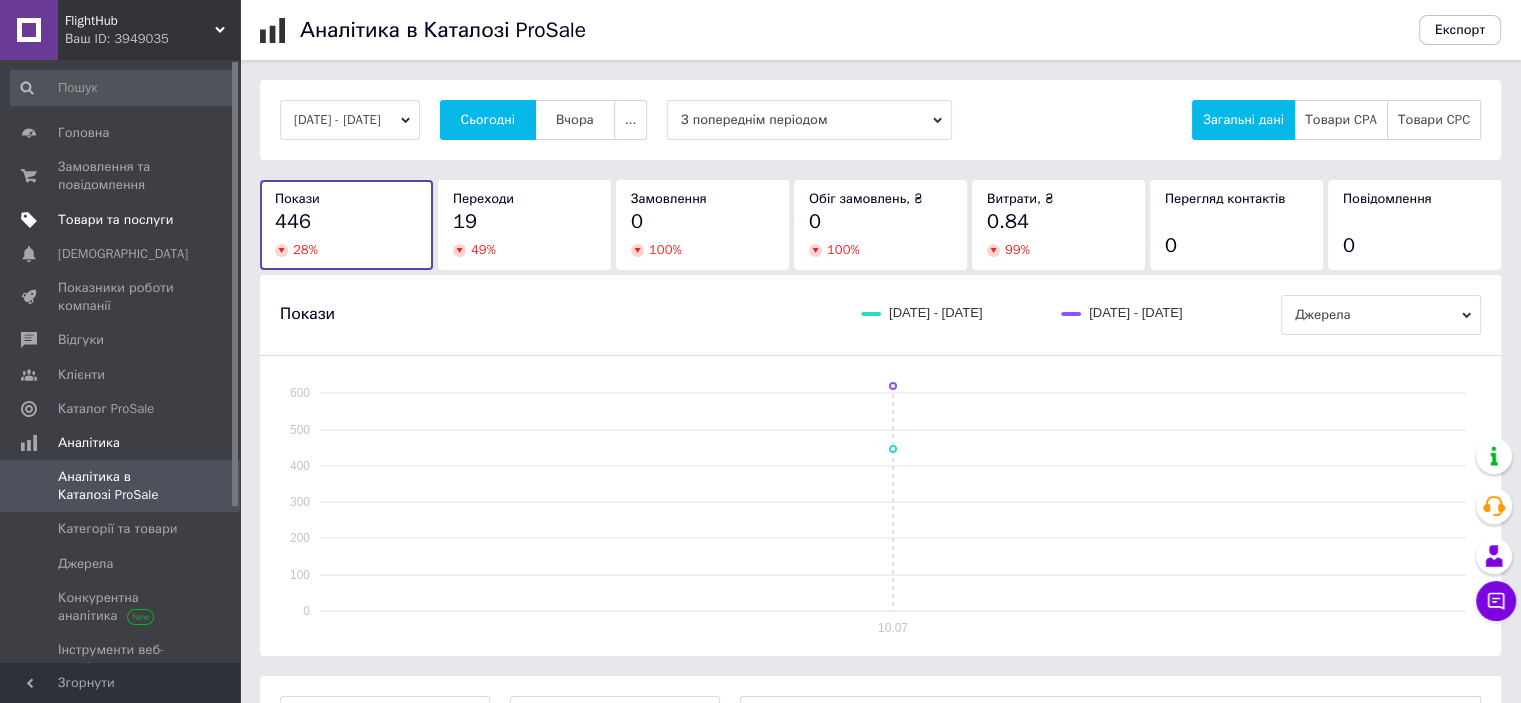 click on "Товари та послуги" at bounding box center [115, 220] 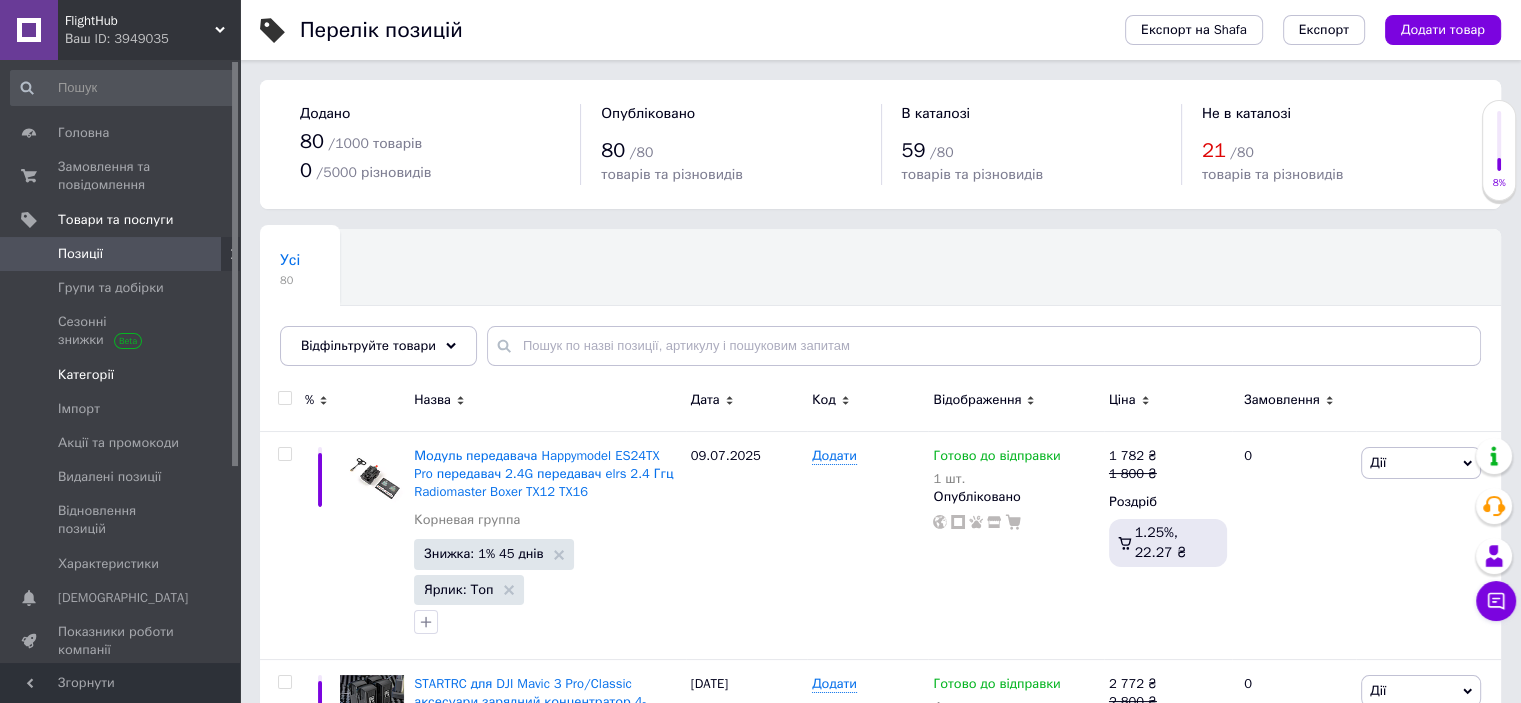 click on "Категорії" at bounding box center (86, 375) 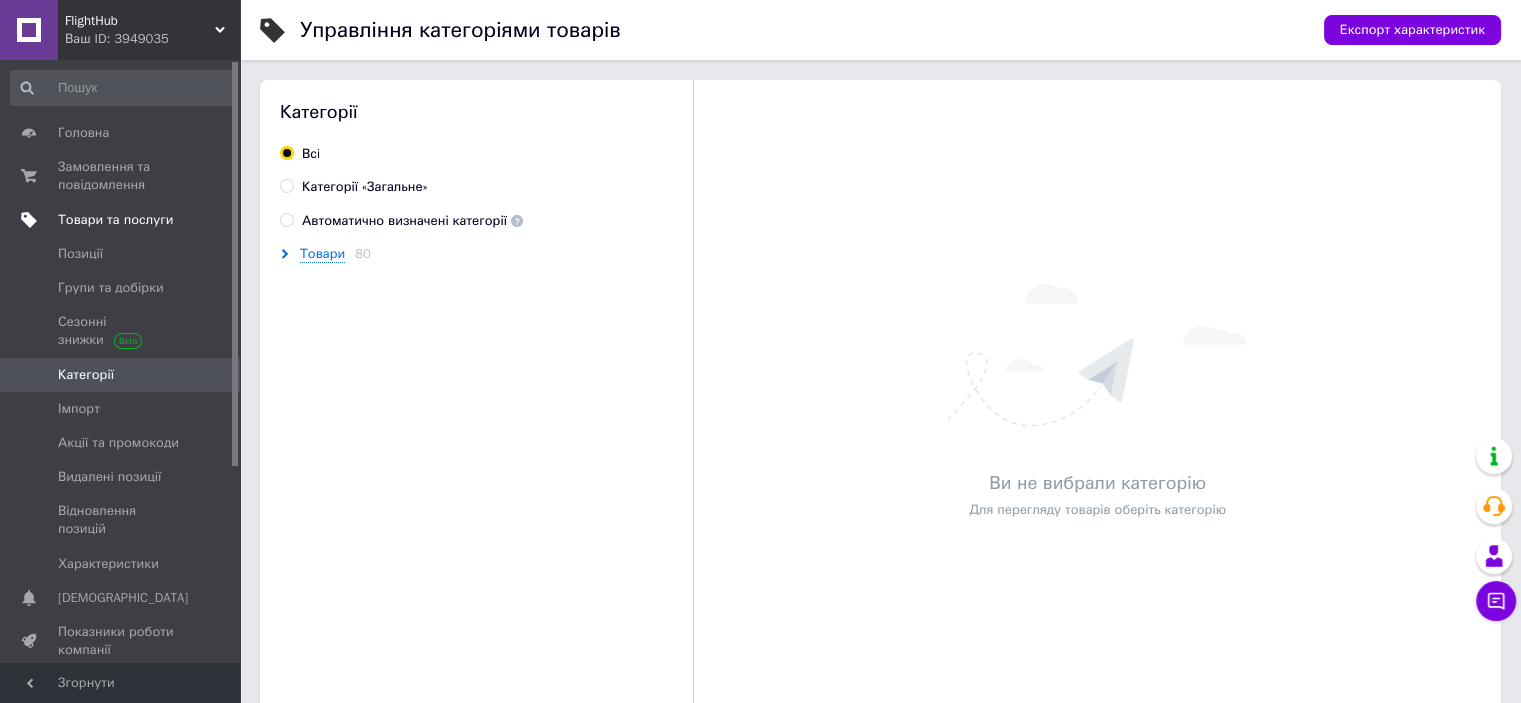 click on "Товари та послуги" at bounding box center [115, 220] 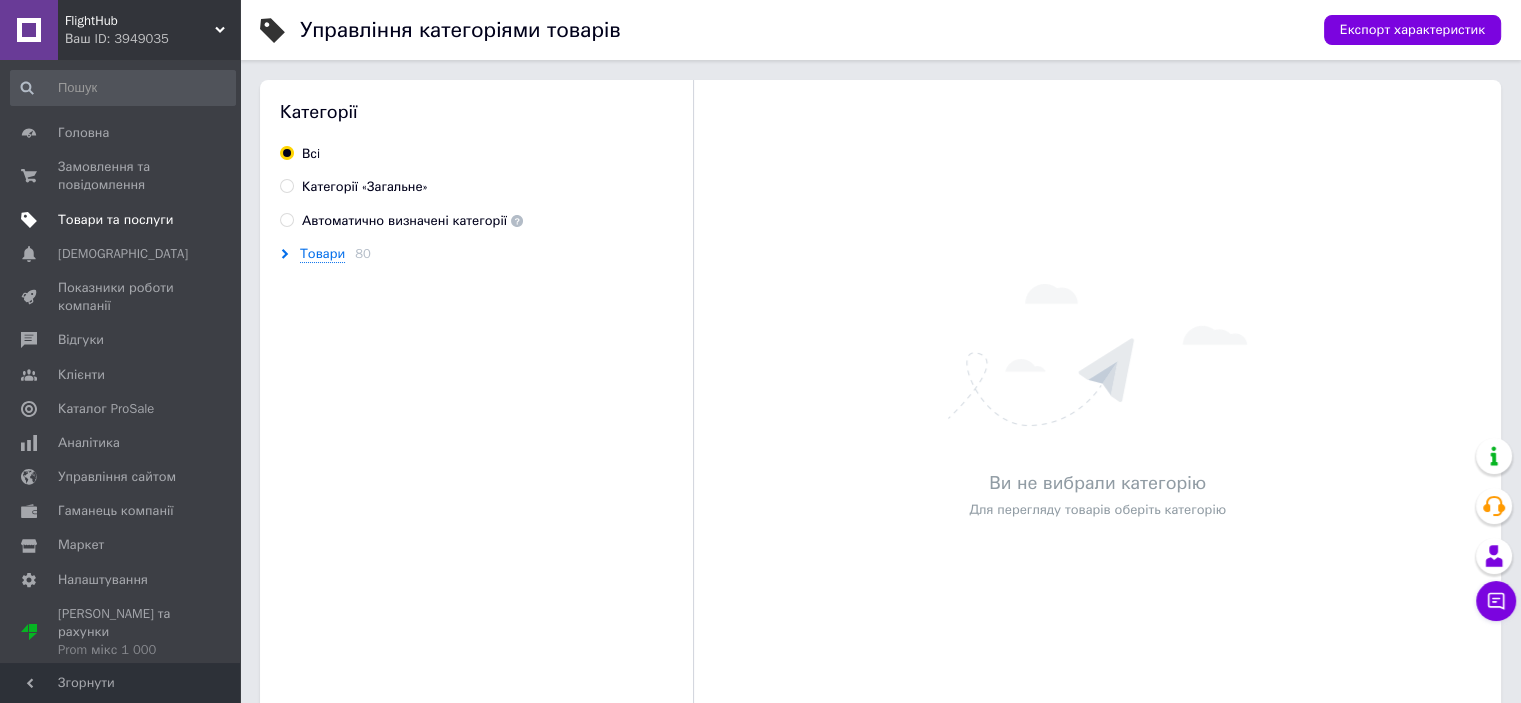 click on "Товари та послуги" at bounding box center [115, 220] 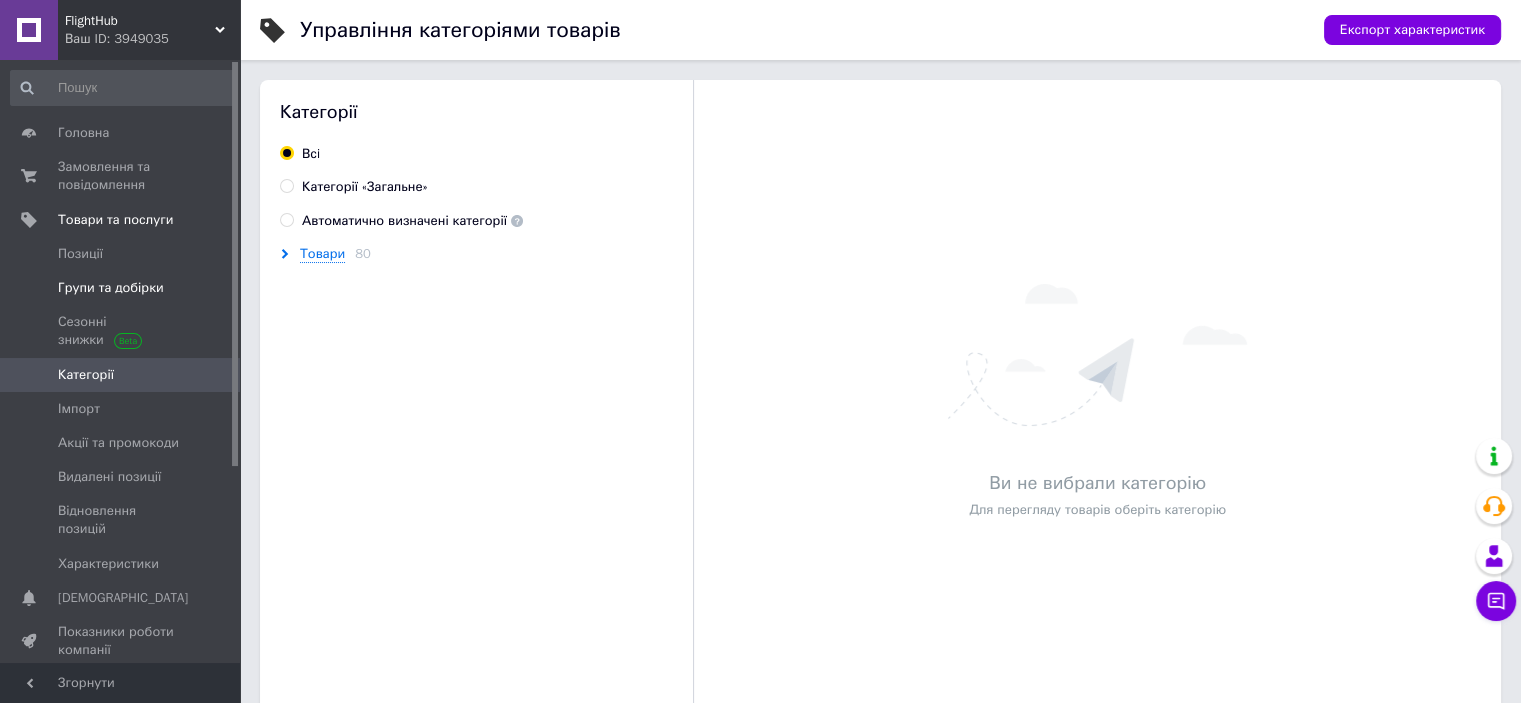 click on "Групи та добірки" at bounding box center (111, 288) 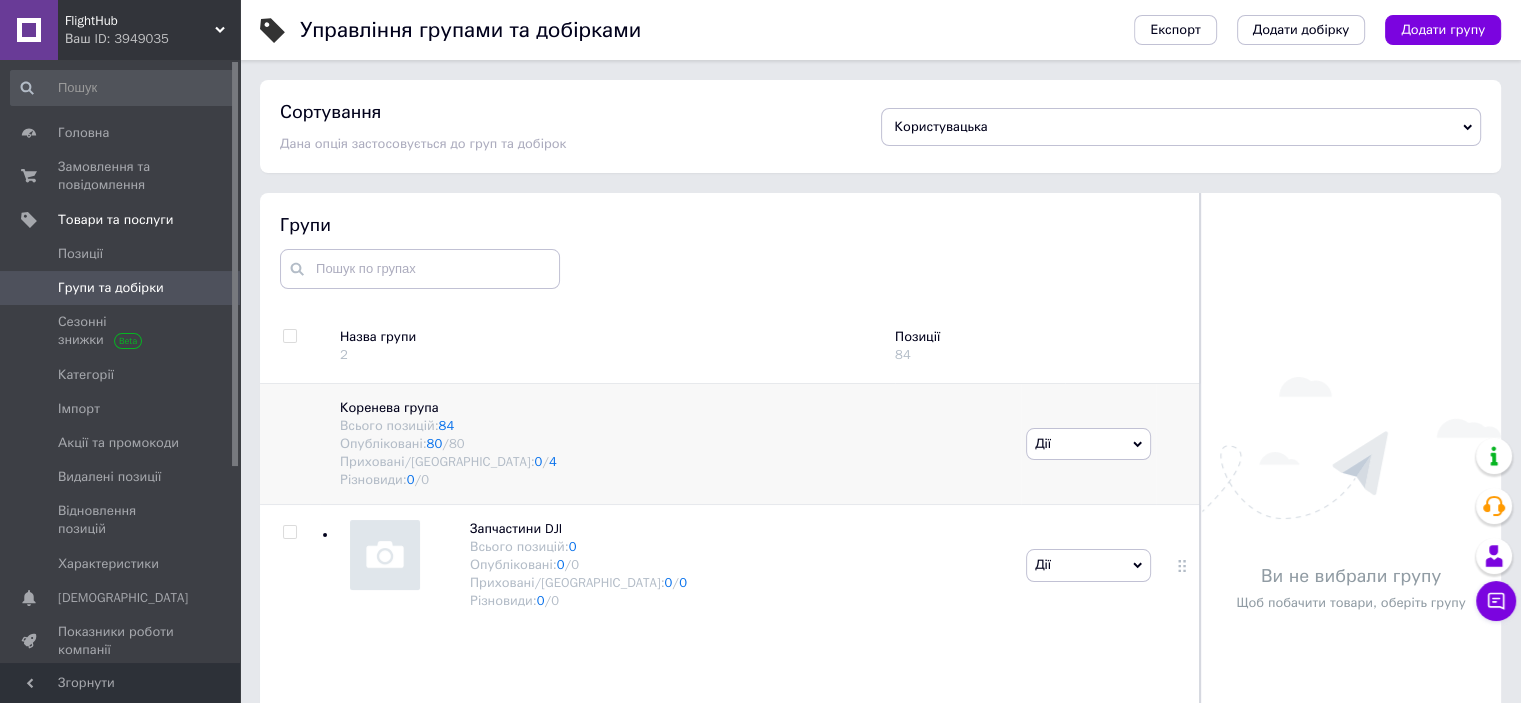 scroll, scrollTop: 100, scrollLeft: 0, axis: vertical 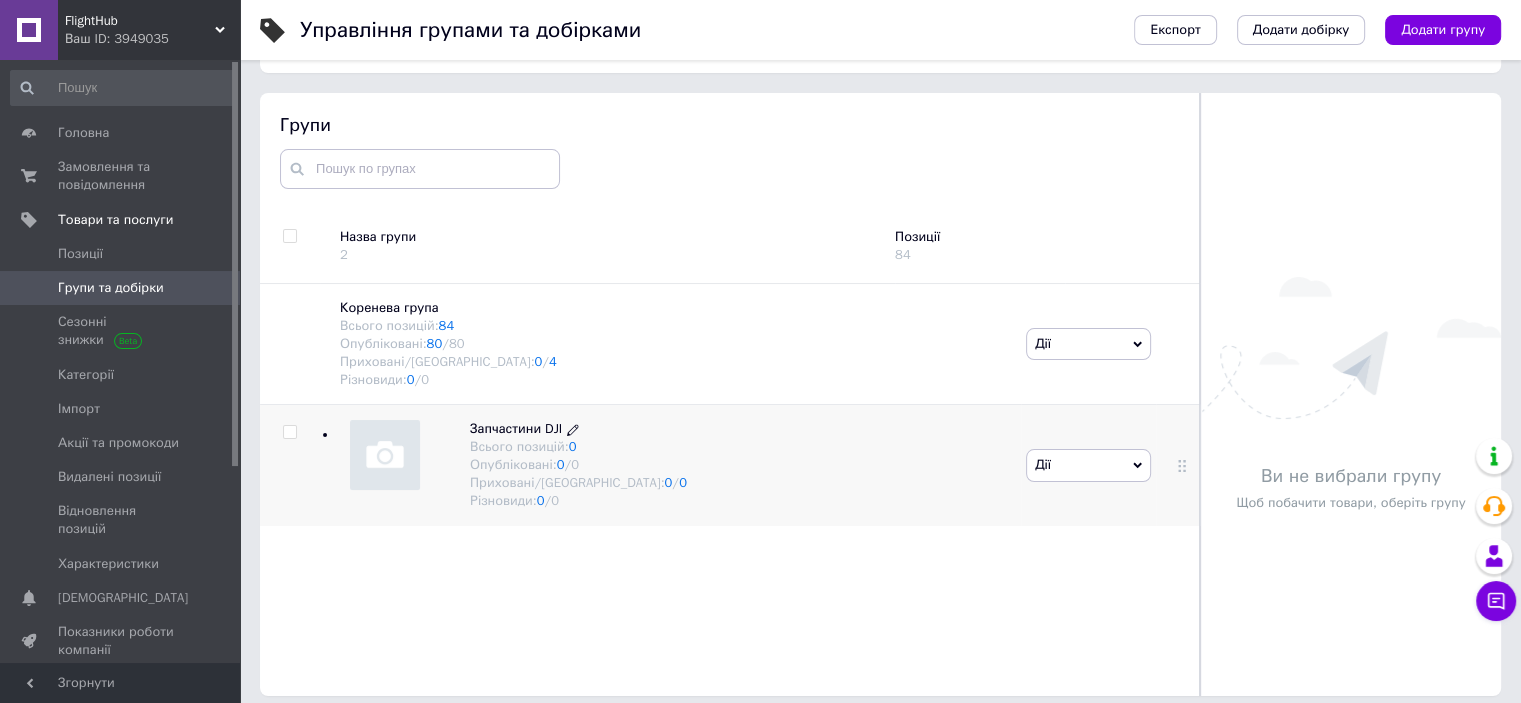 click on "Запчастини DJI" at bounding box center (516, 428) 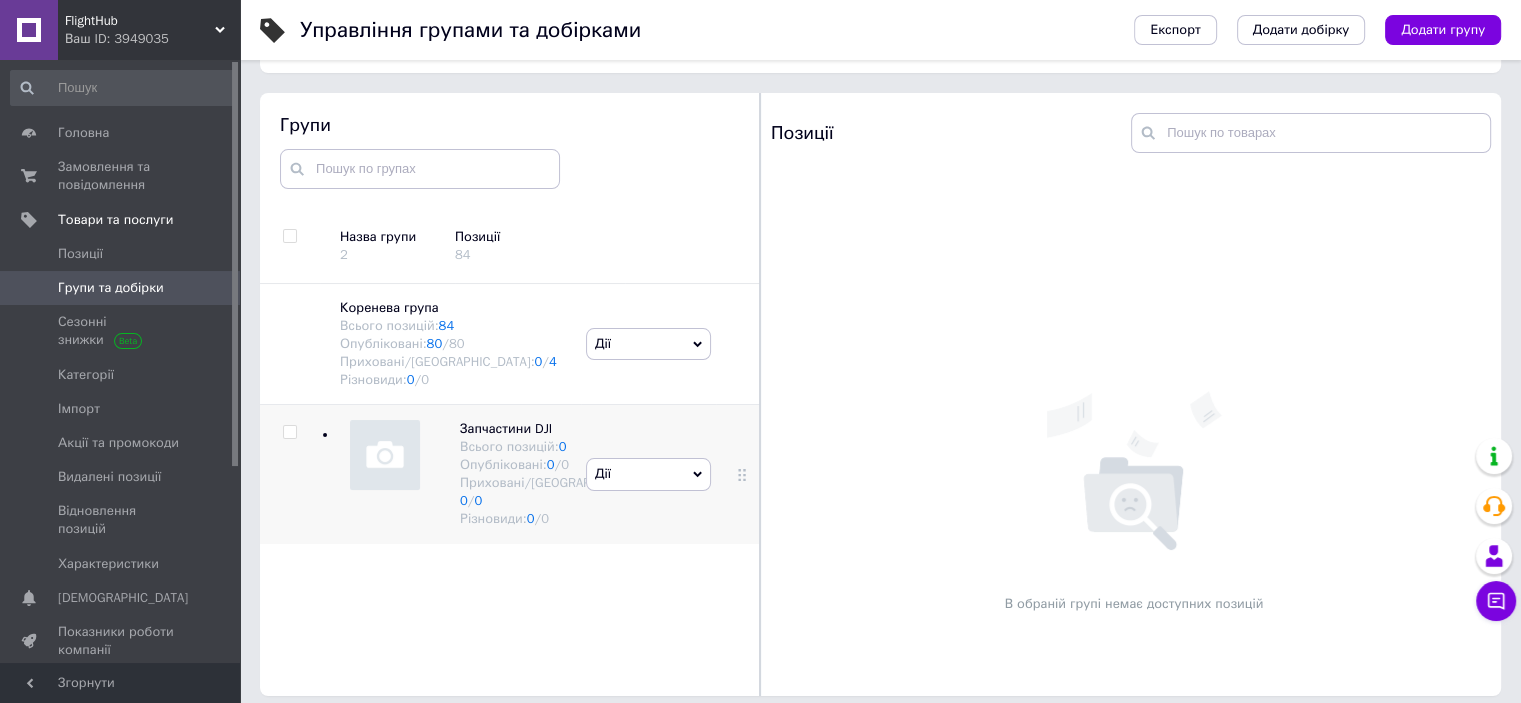 click on "Дії" at bounding box center [648, 474] 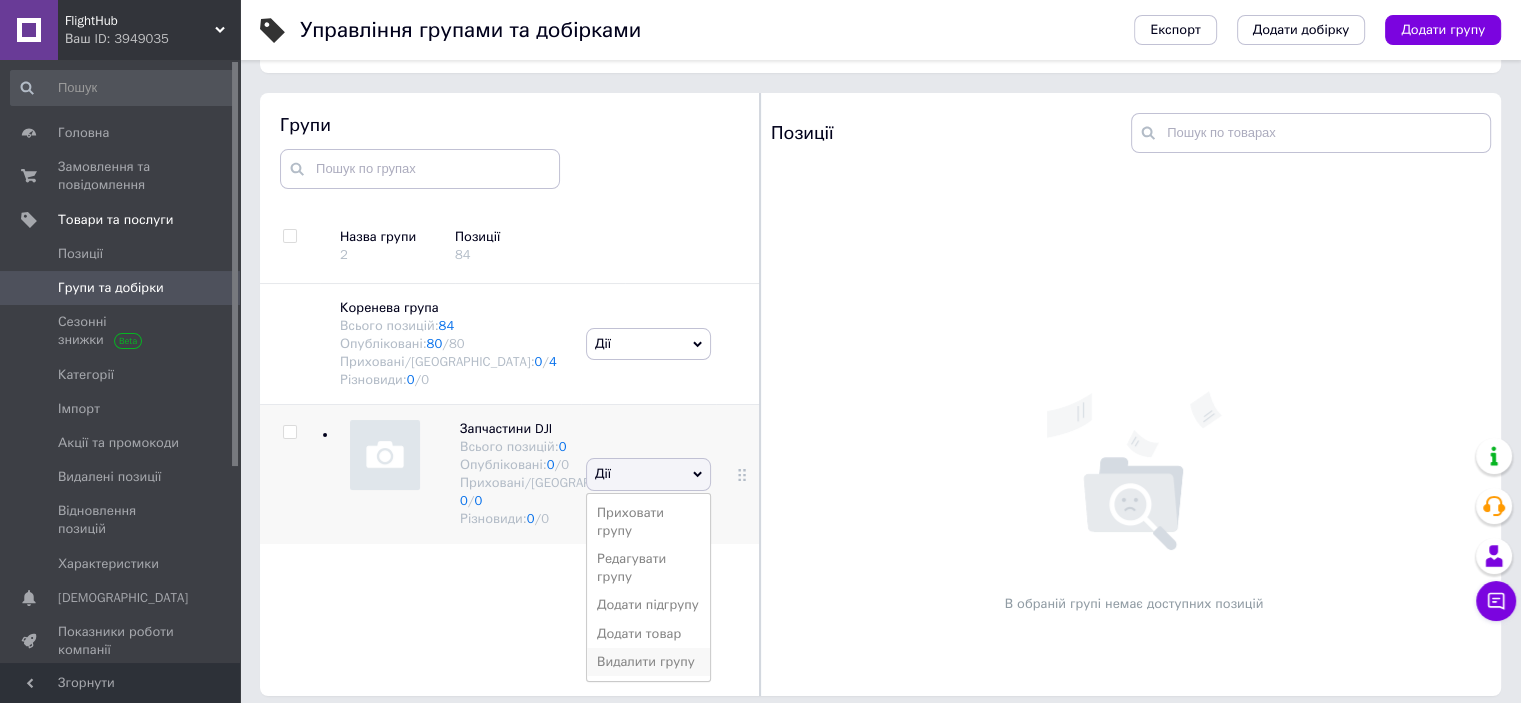 click on "Видалити групу" at bounding box center (648, 662) 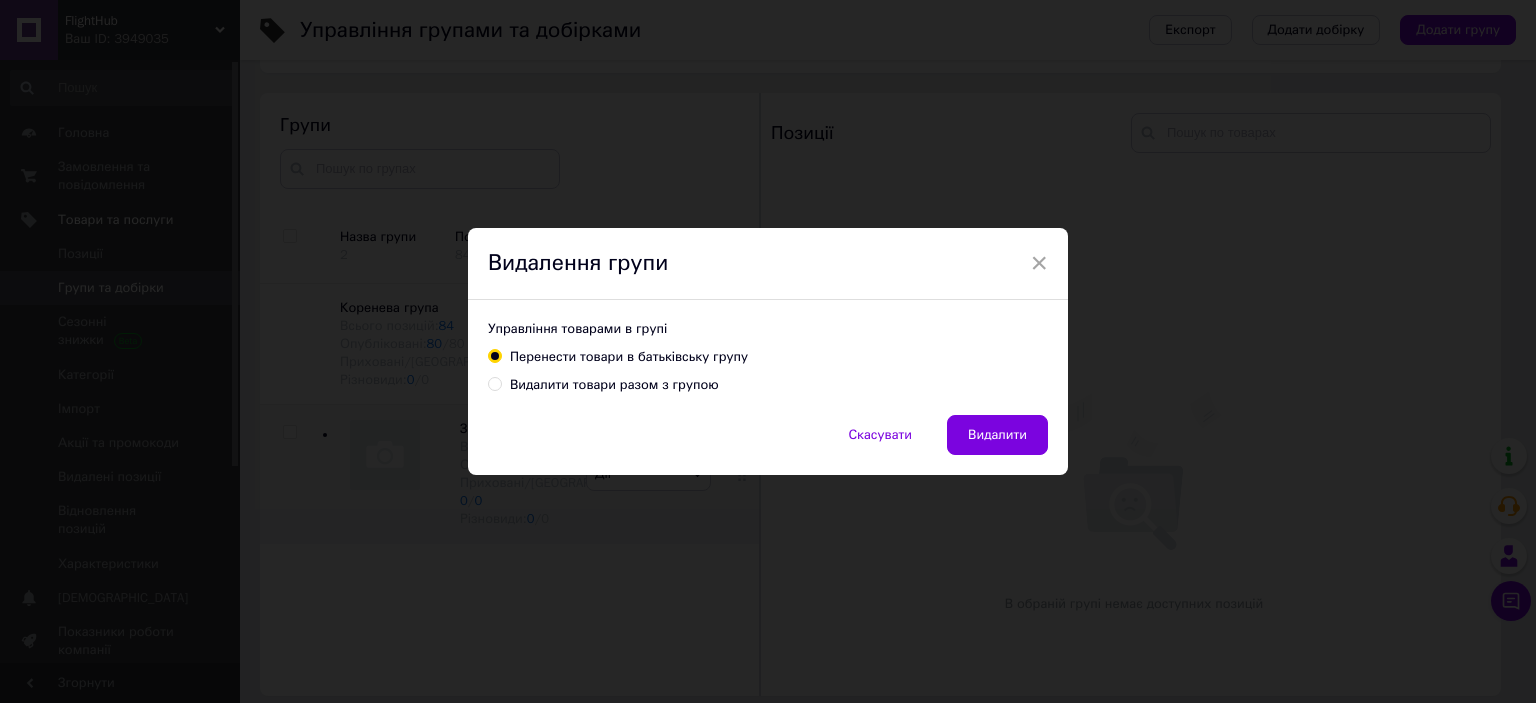 click on "Видалити товари разом з групою" at bounding box center (614, 385) 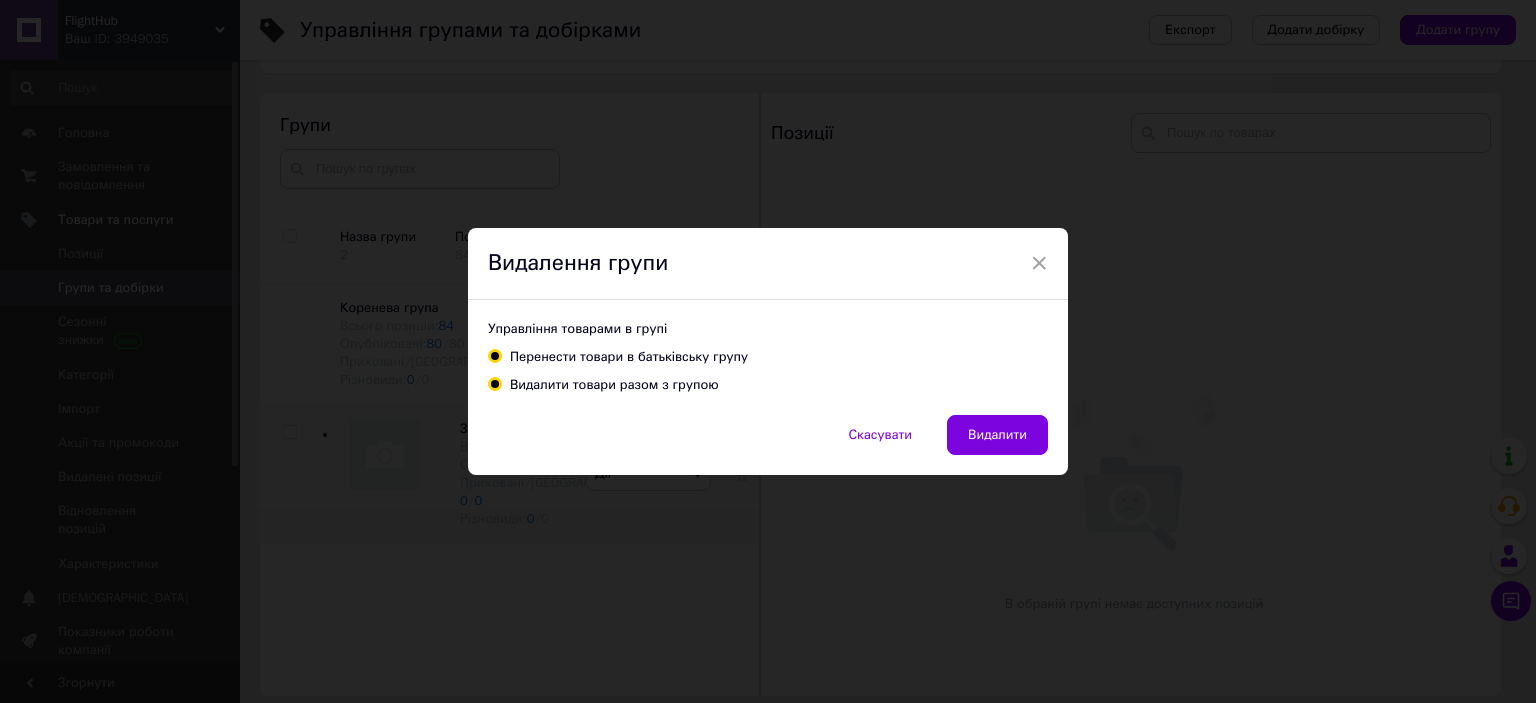 radio on "false" 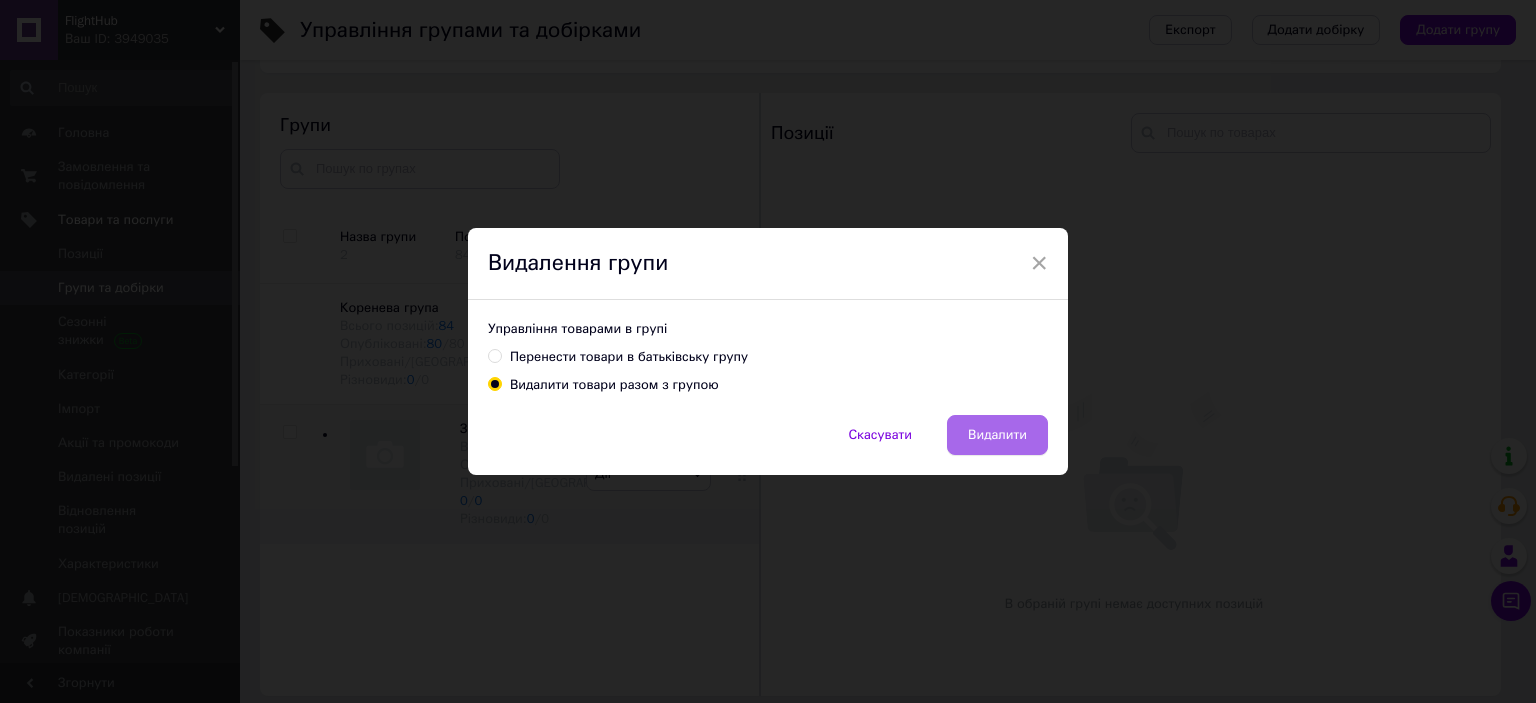 click on "Видалити" at bounding box center [997, 435] 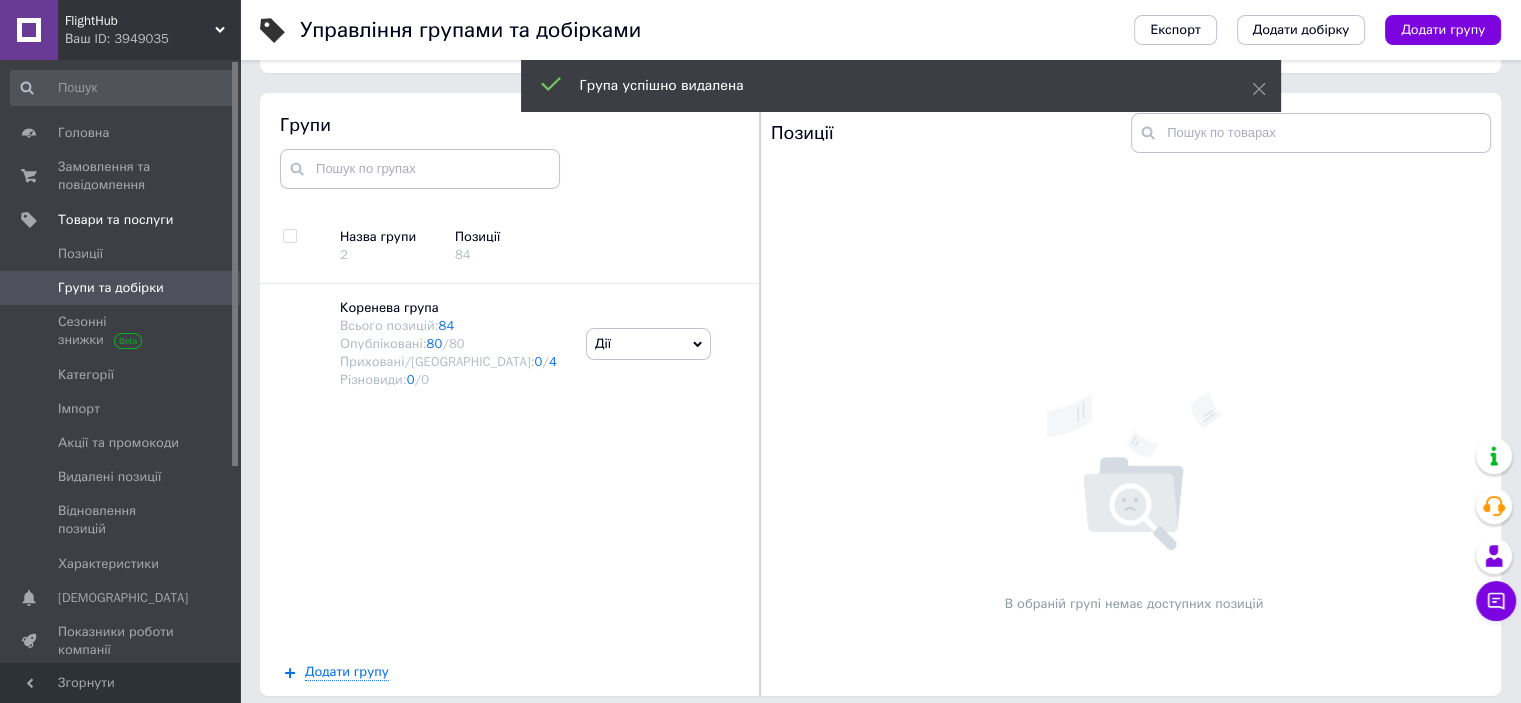click on "Групи та добірки" at bounding box center (111, 288) 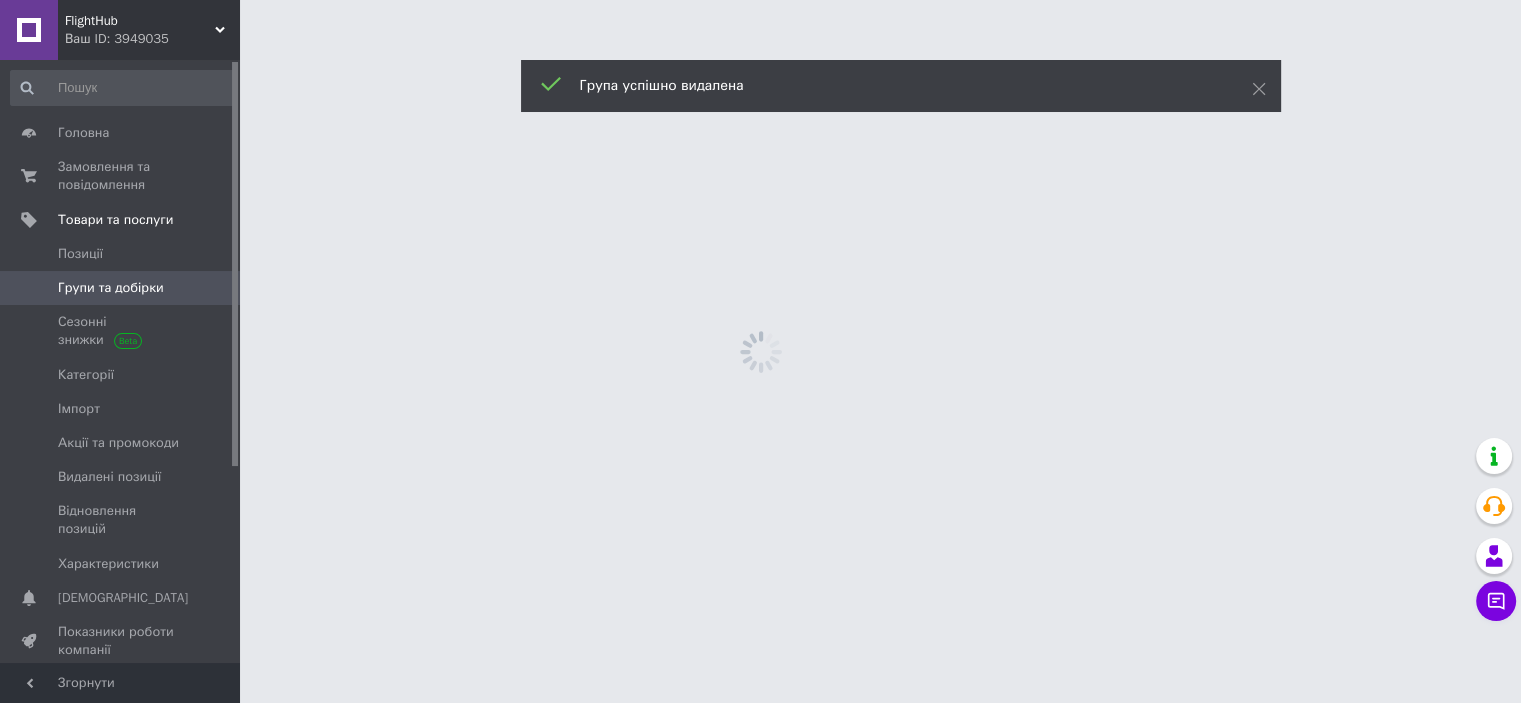 scroll, scrollTop: 0, scrollLeft: 0, axis: both 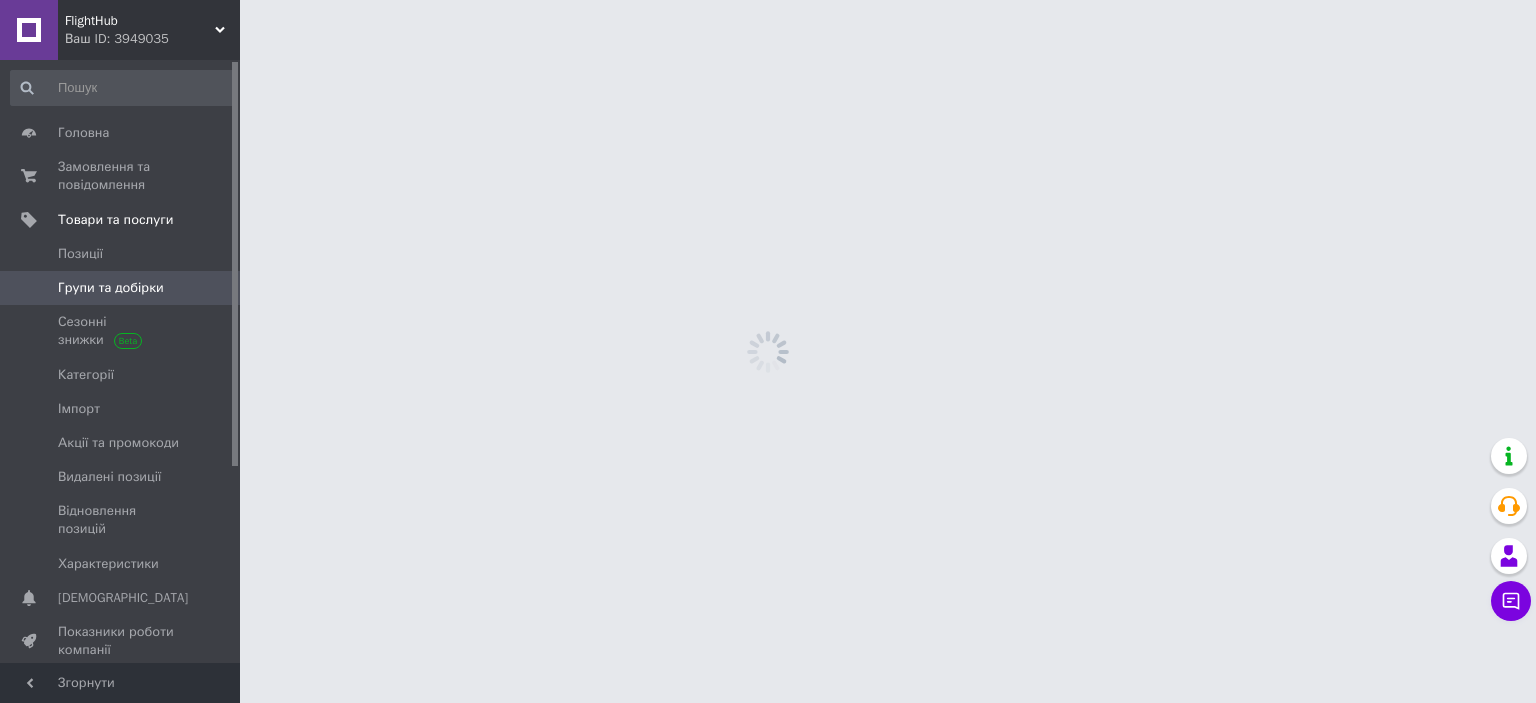 click on "Групи та добірки" at bounding box center [111, 288] 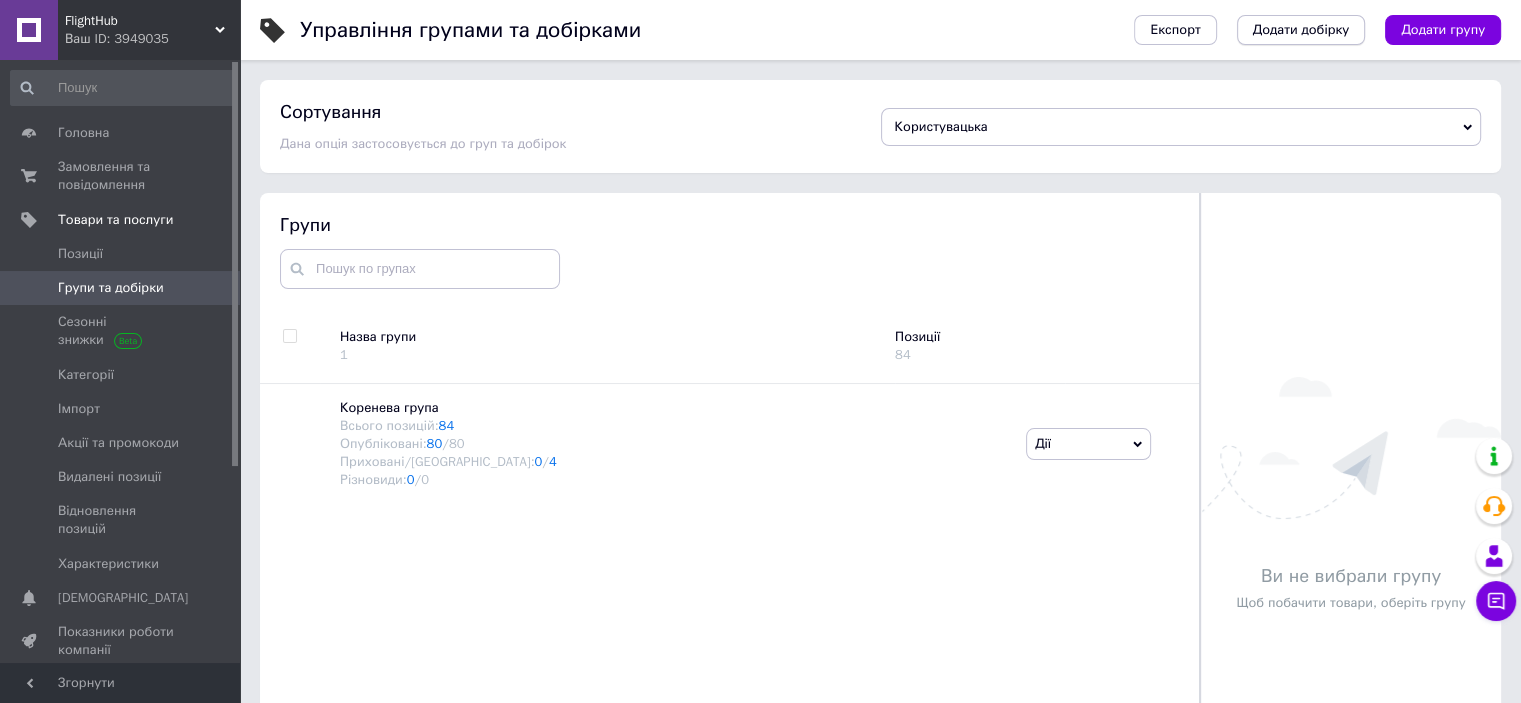 click on "Додати добірку" at bounding box center (1301, 30) 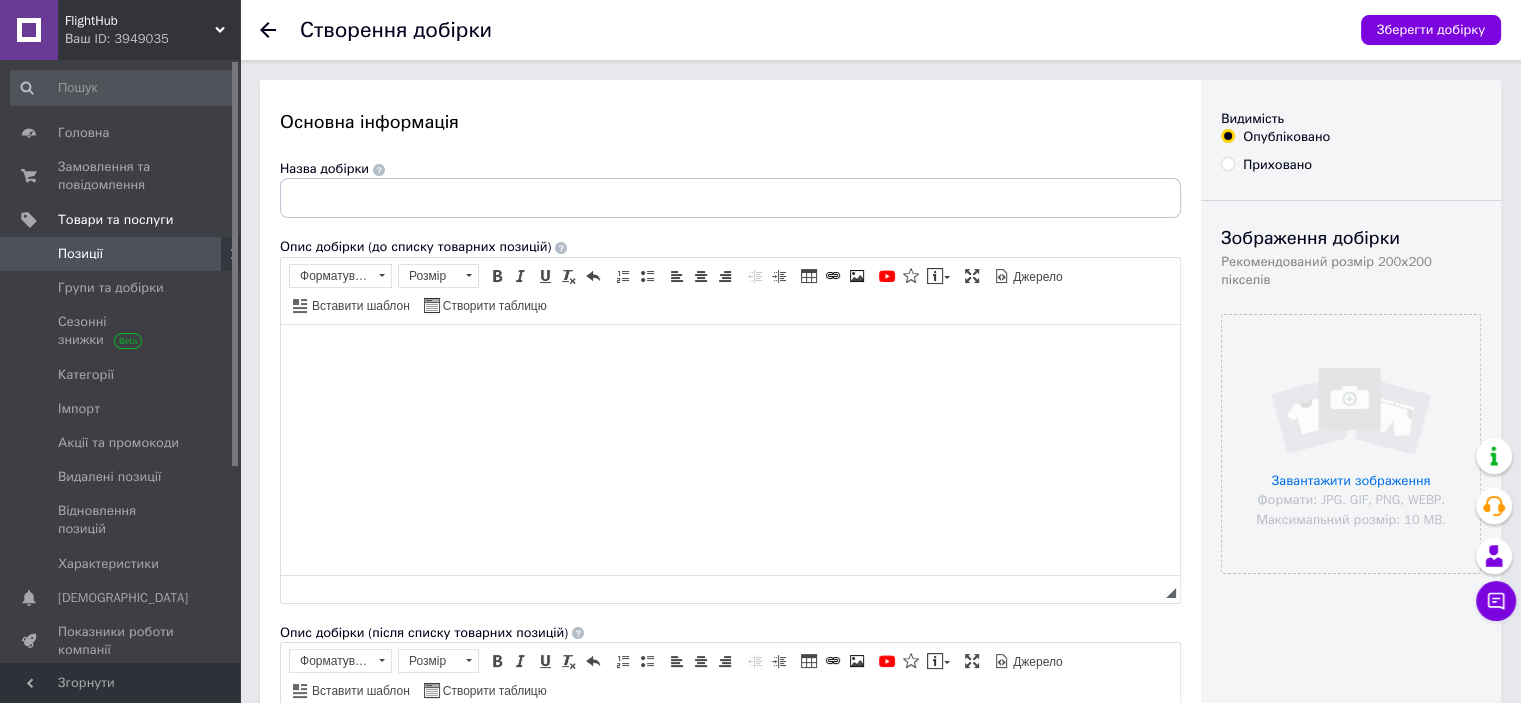 scroll, scrollTop: 0, scrollLeft: 0, axis: both 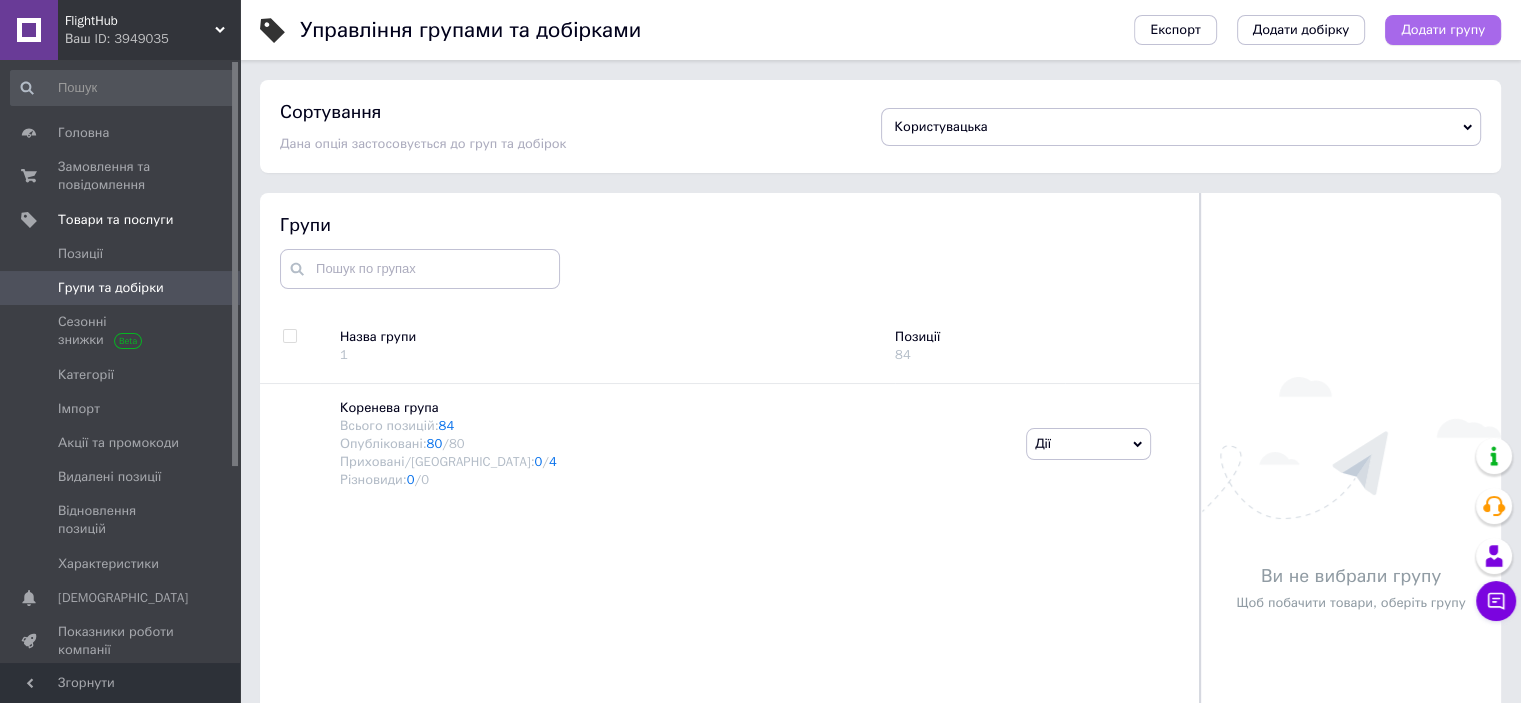 click on "Додати групу" at bounding box center [1443, 30] 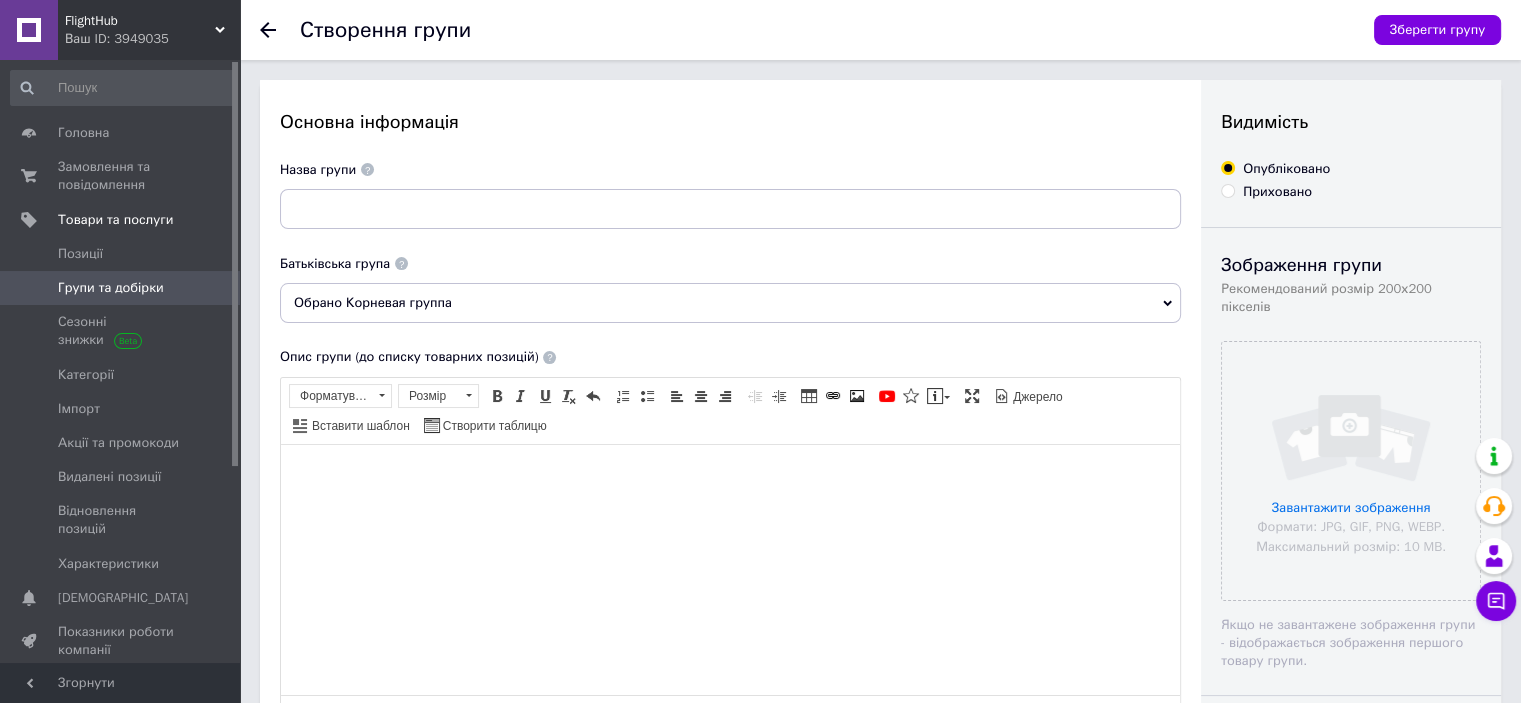 scroll, scrollTop: 0, scrollLeft: 0, axis: both 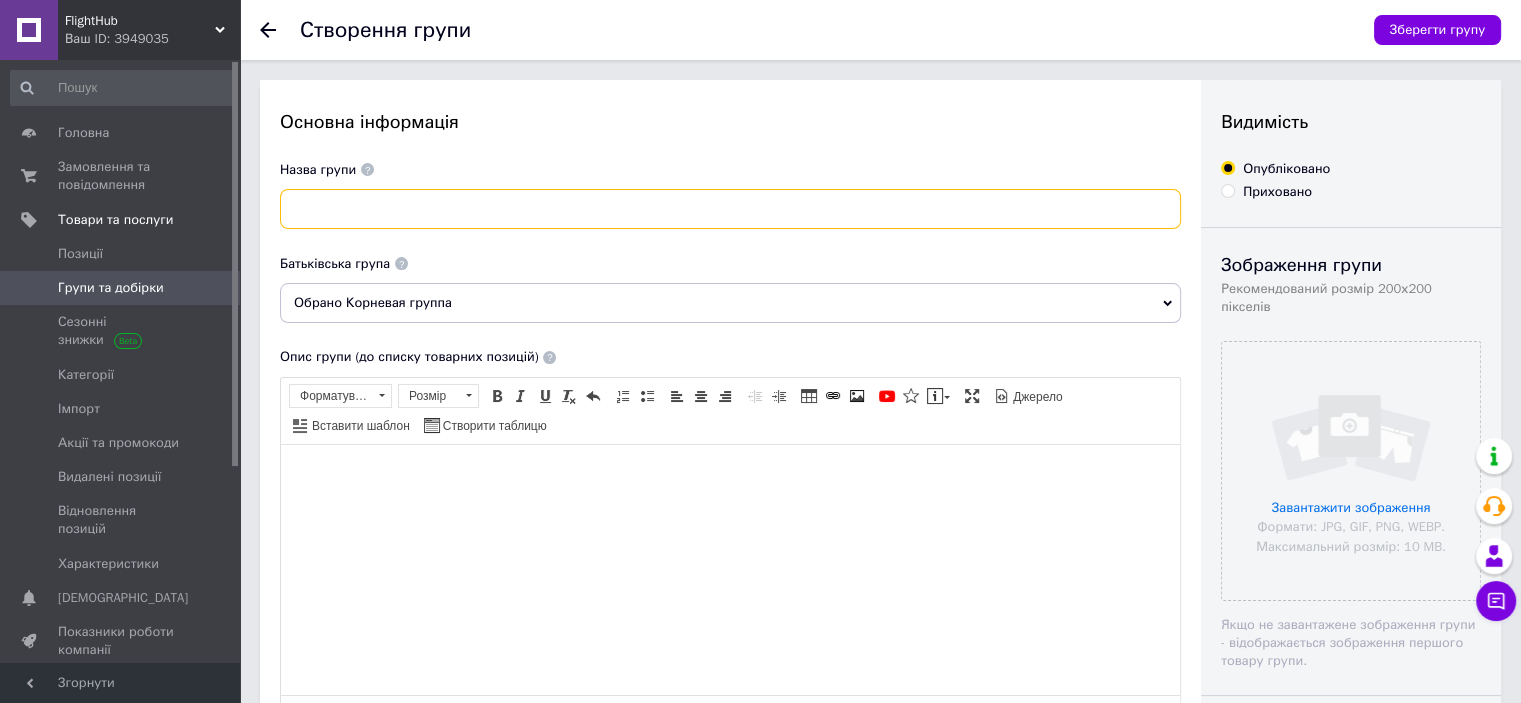 click at bounding box center [730, 209] 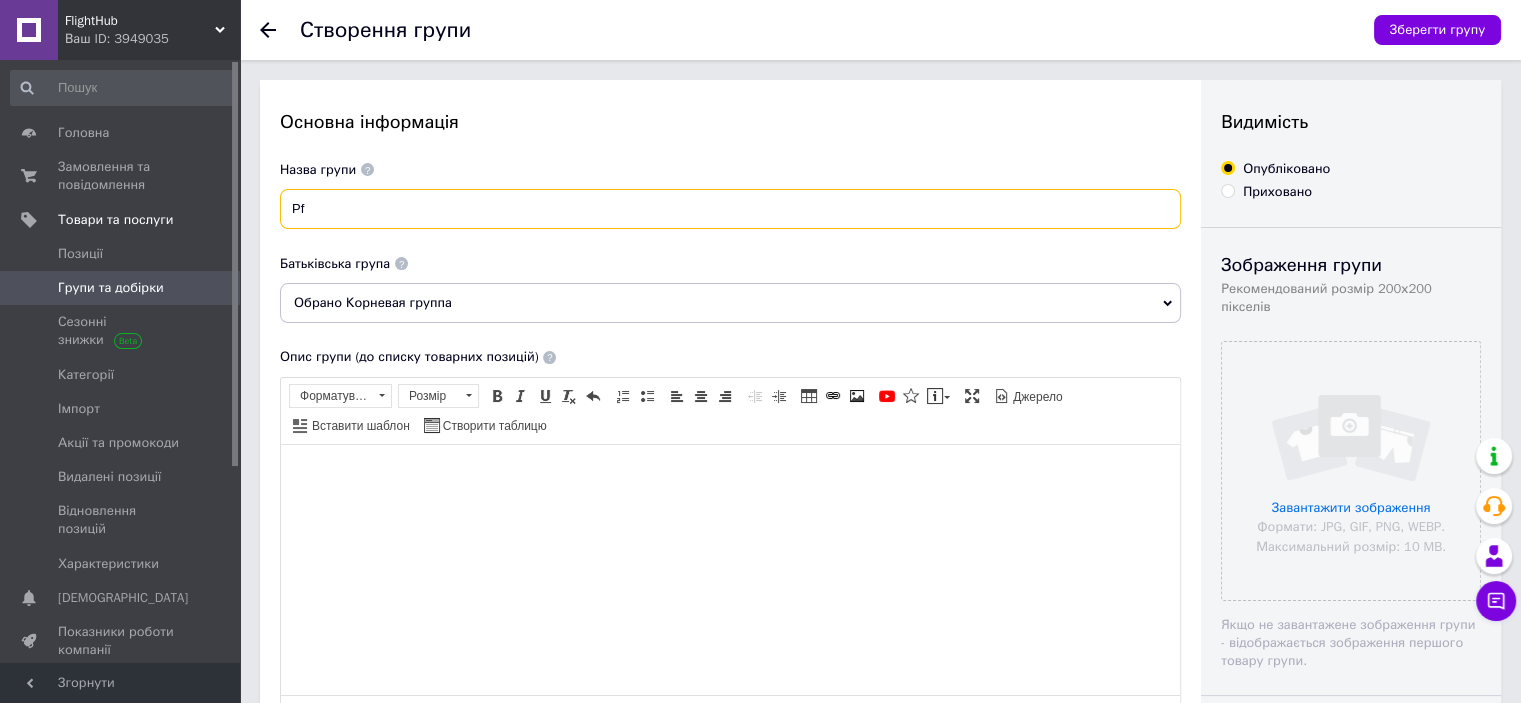 type on "P" 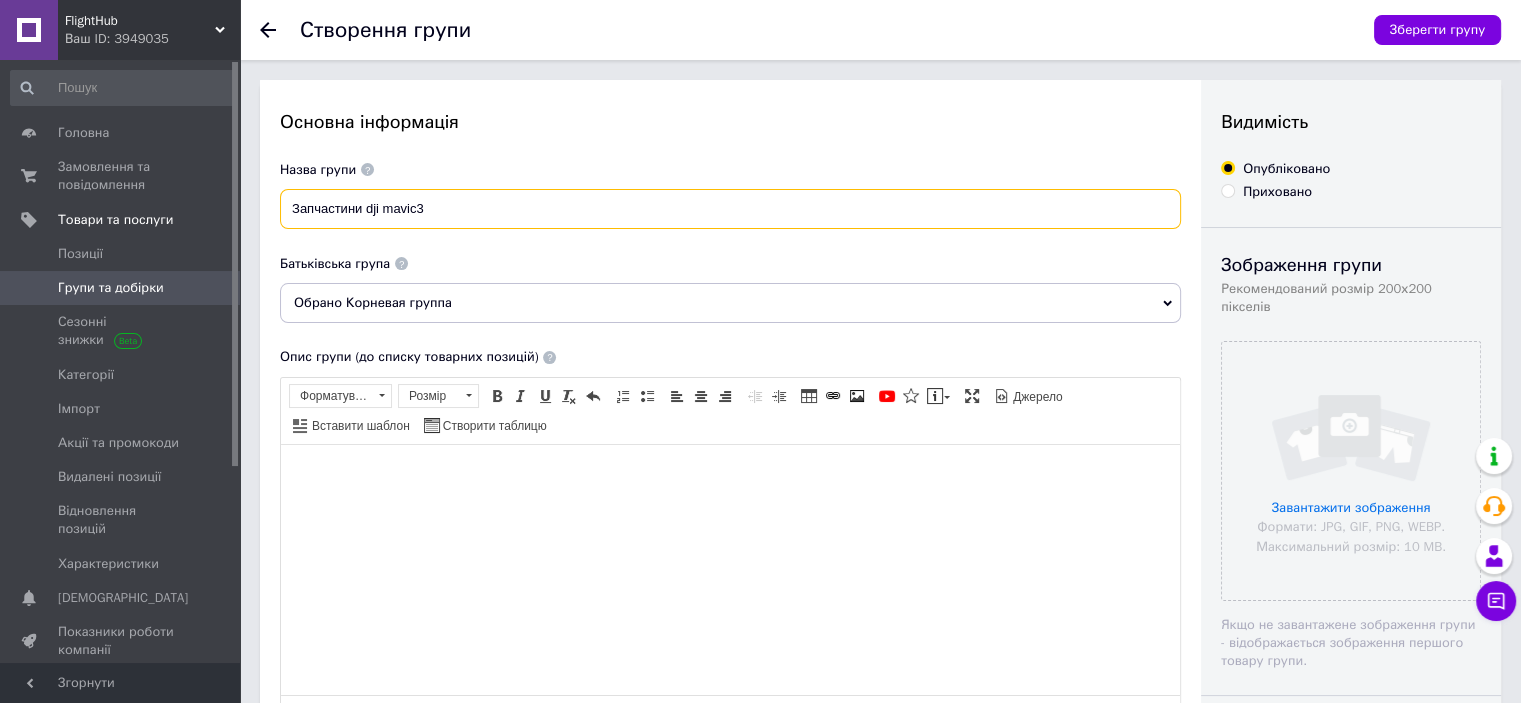 type on "Запчастини dji mavic3" 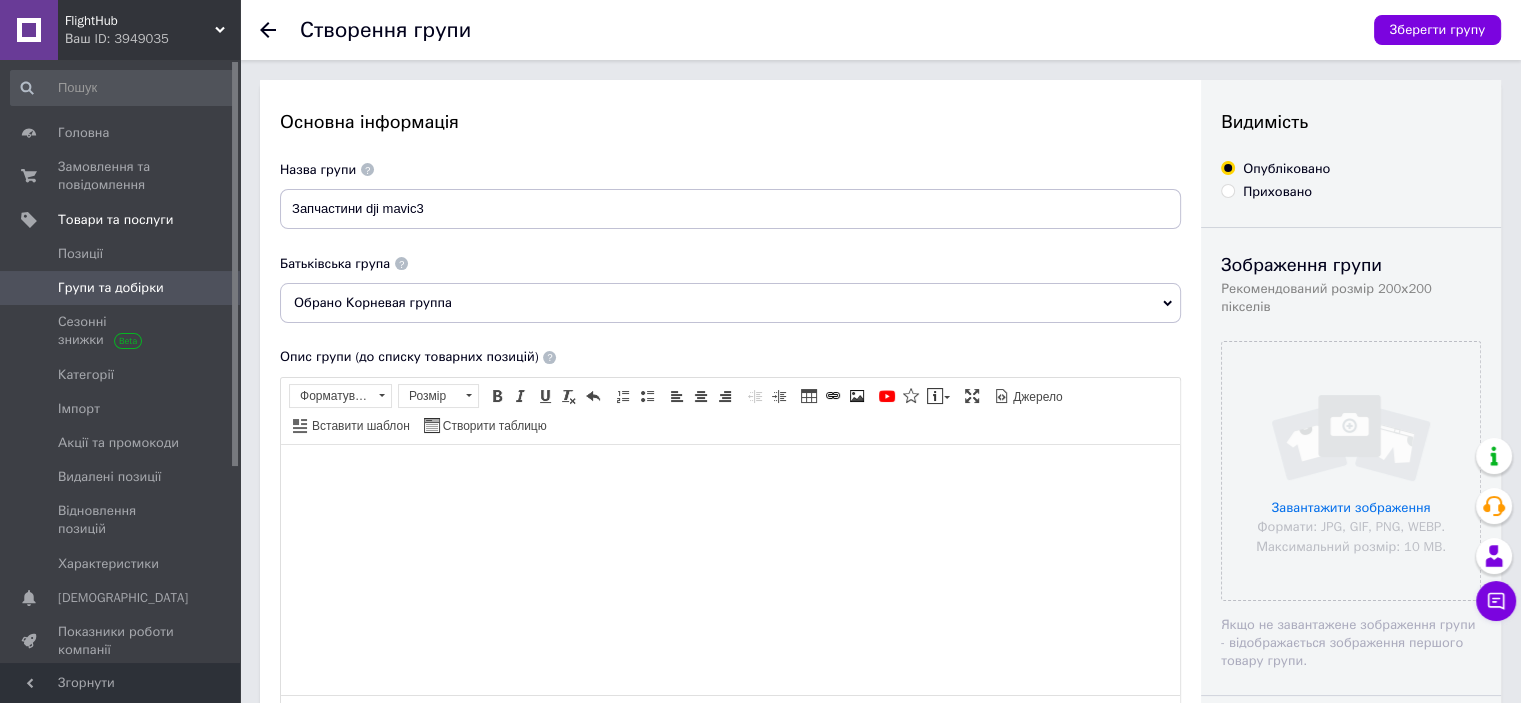 click on "Обрано Корневая группа" at bounding box center (730, 303) 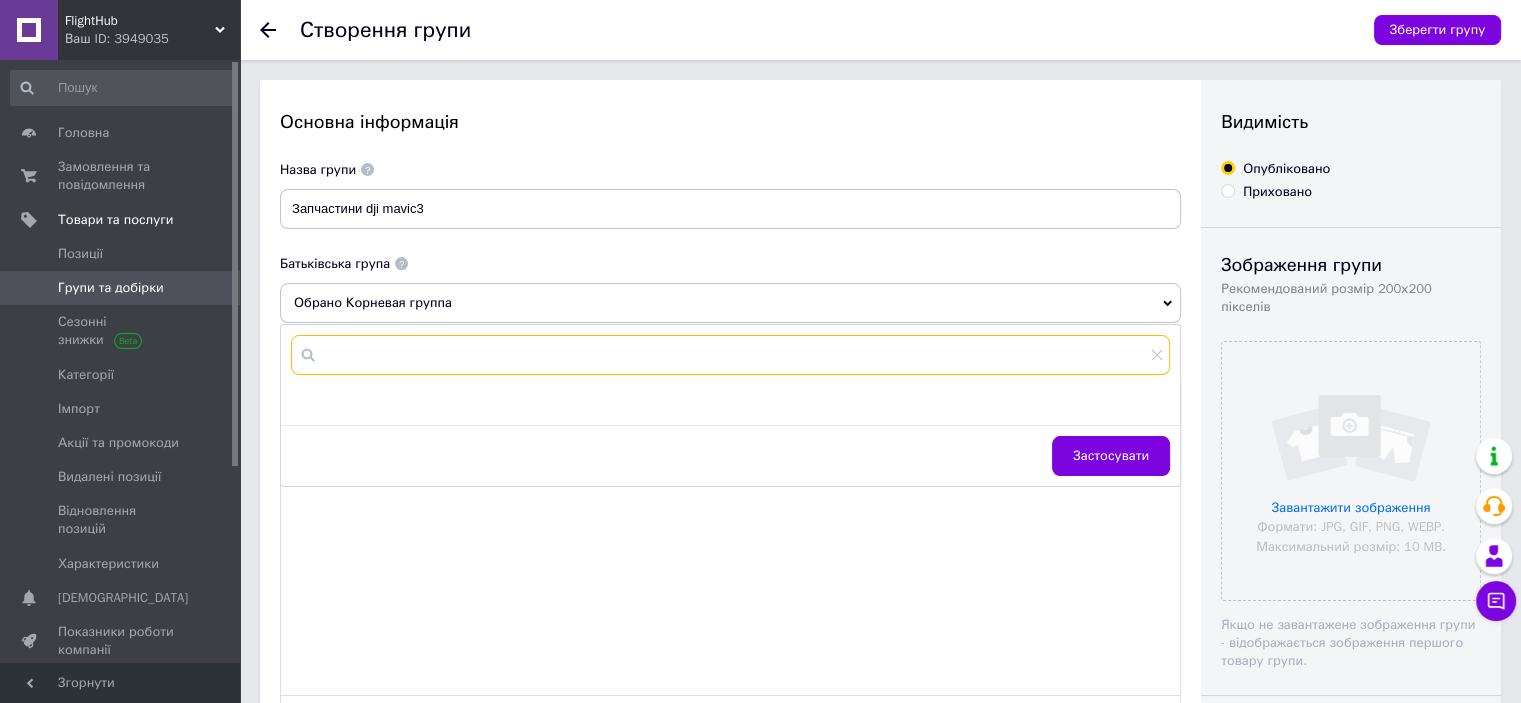 click at bounding box center [730, 355] 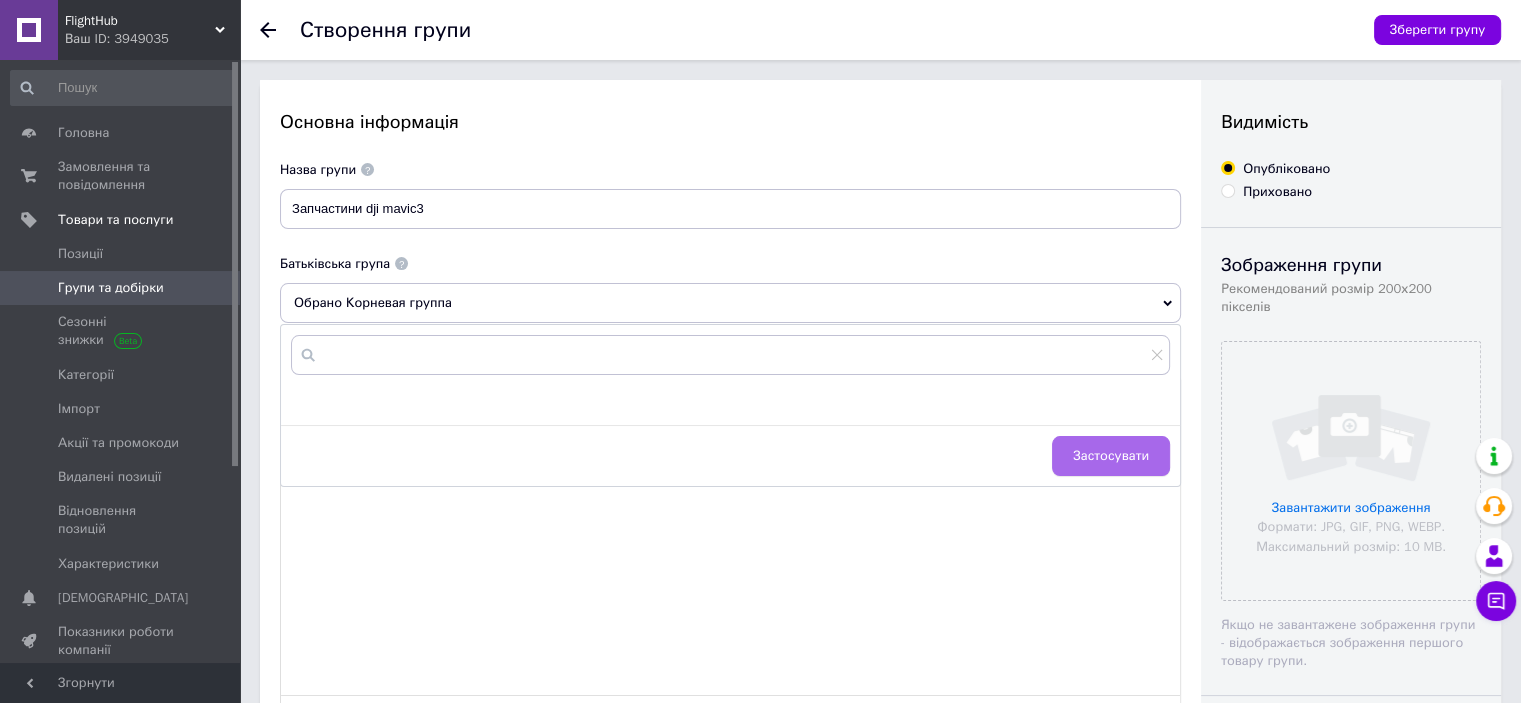 click on "Застосувати" at bounding box center [1111, 456] 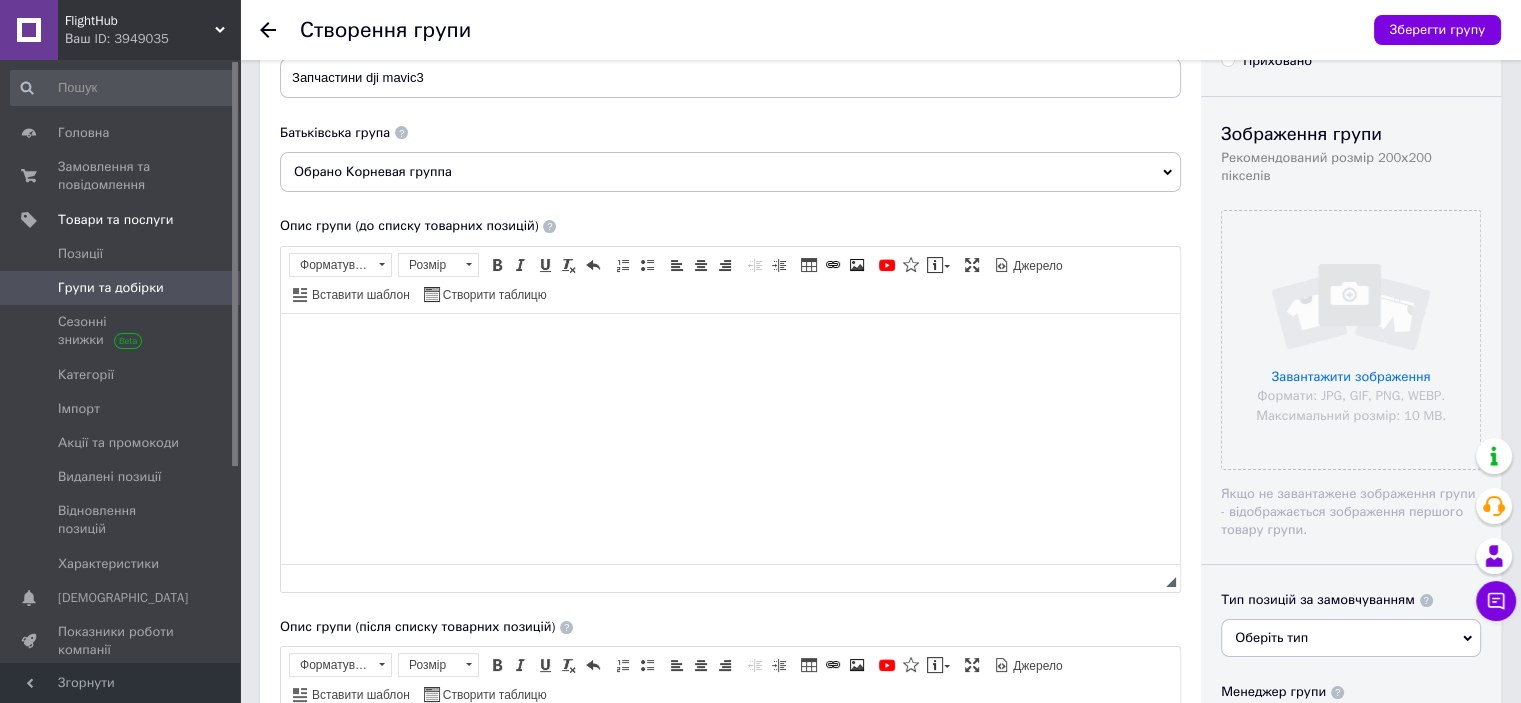 scroll, scrollTop: 200, scrollLeft: 0, axis: vertical 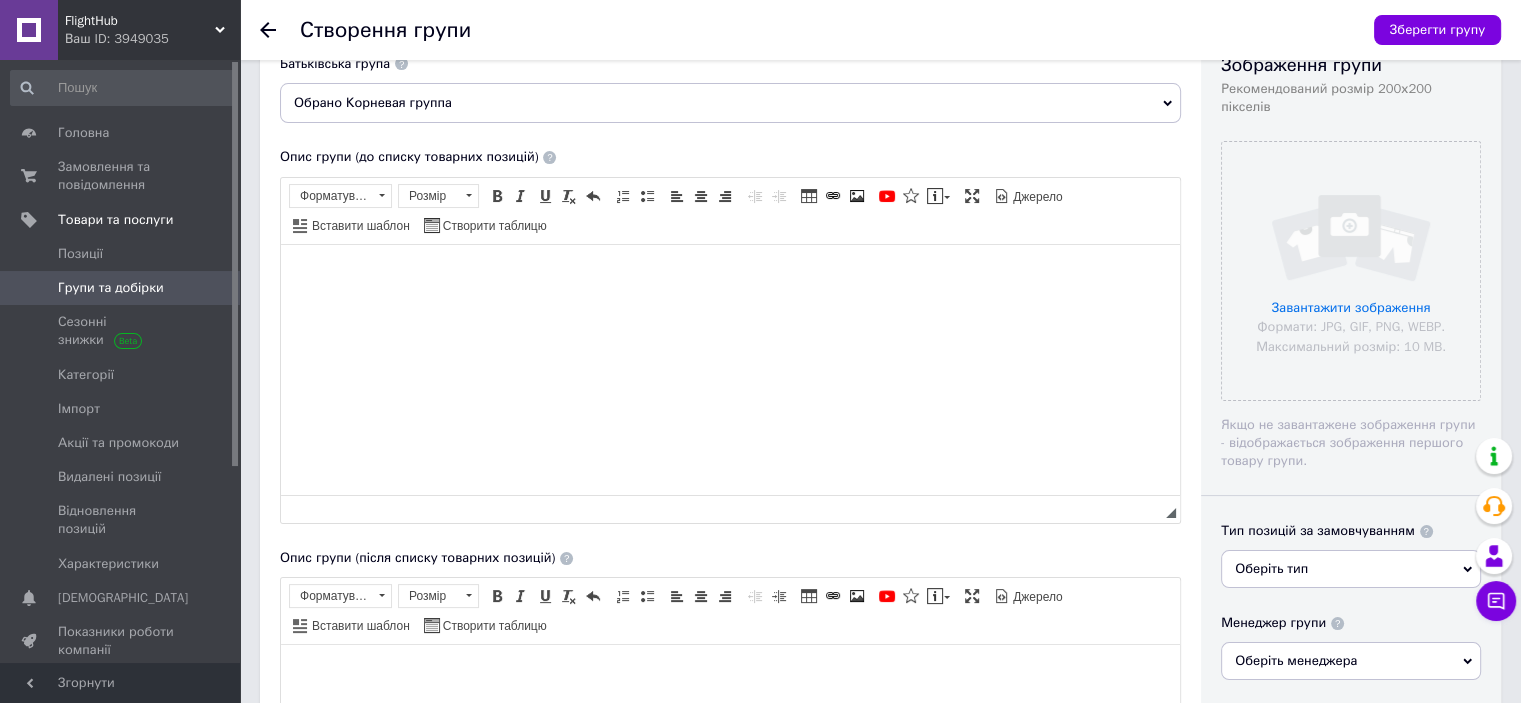 click at bounding box center (730, 274) 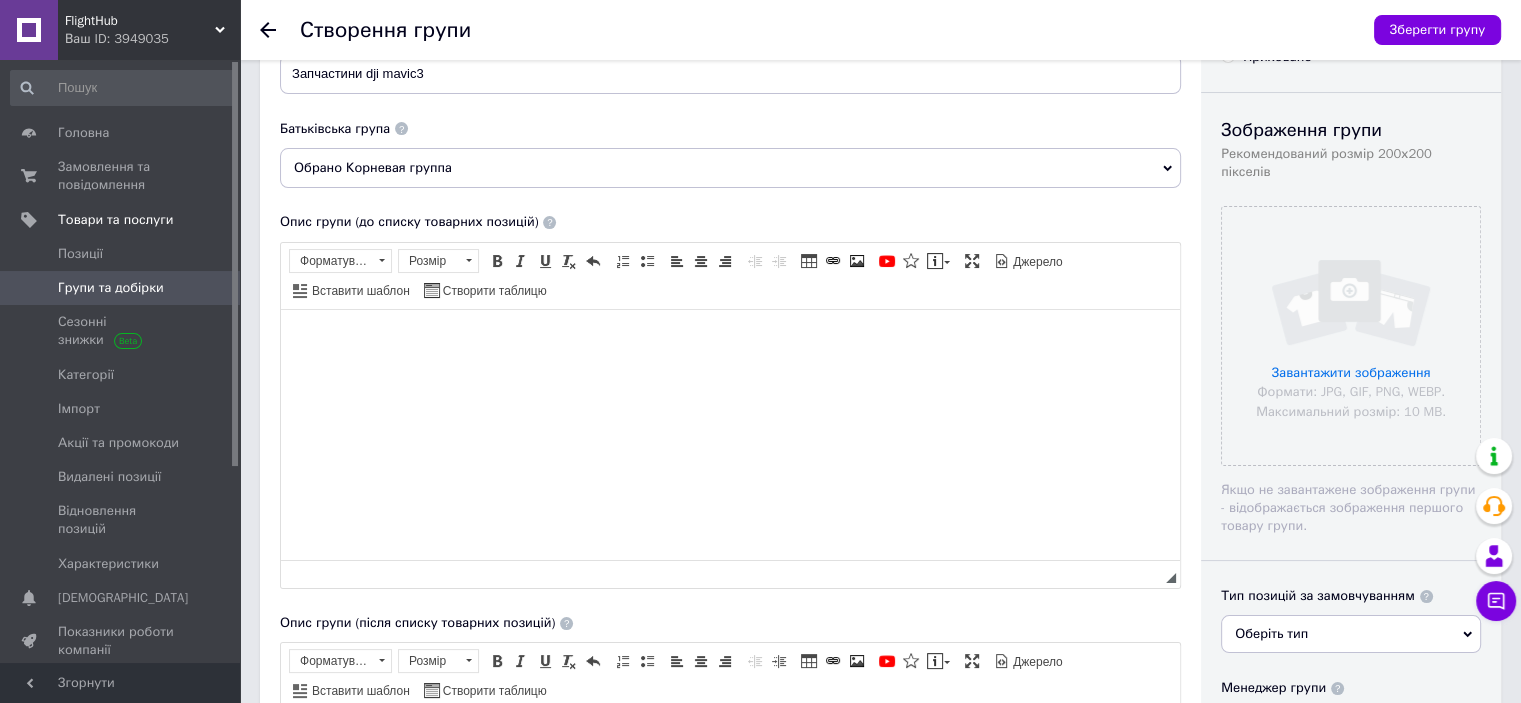 scroll, scrollTop: 100, scrollLeft: 0, axis: vertical 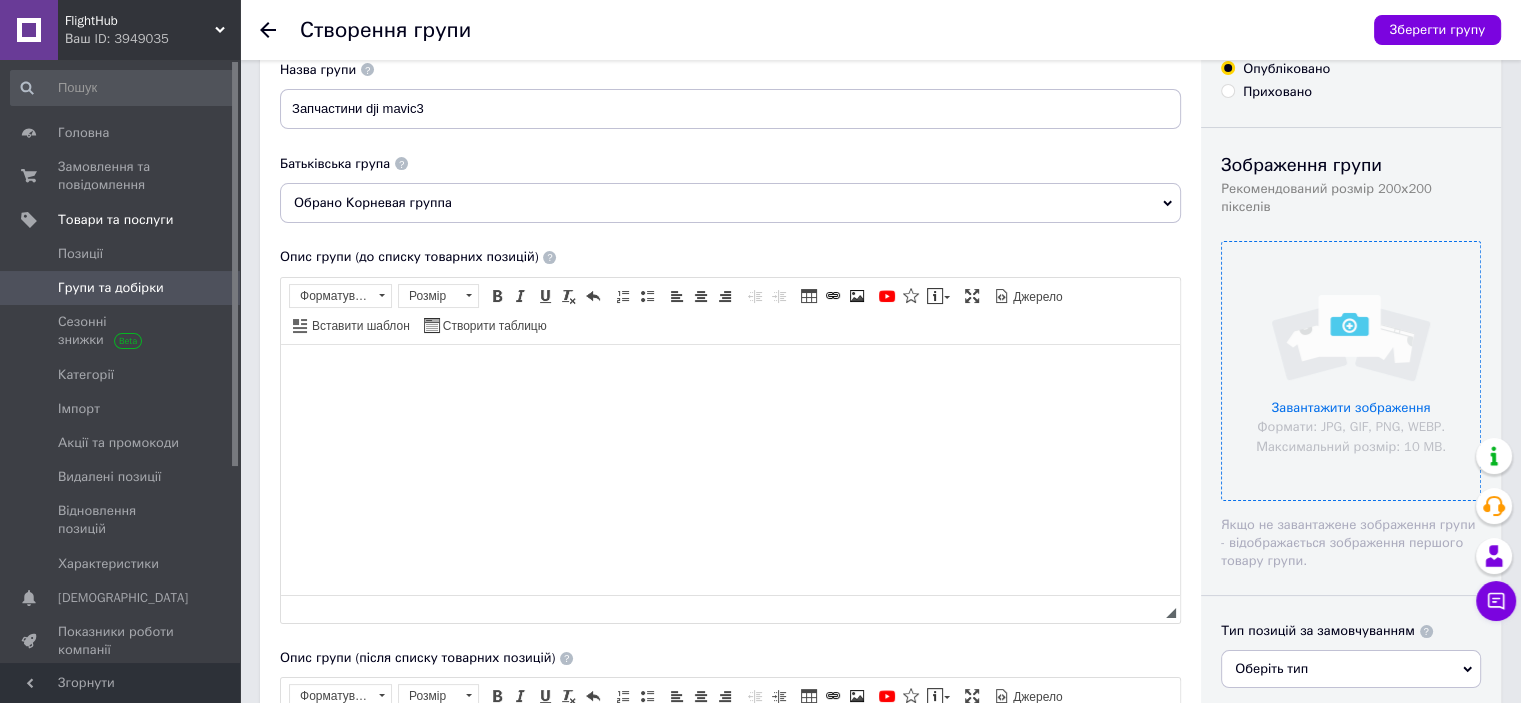 click at bounding box center (1351, 371) 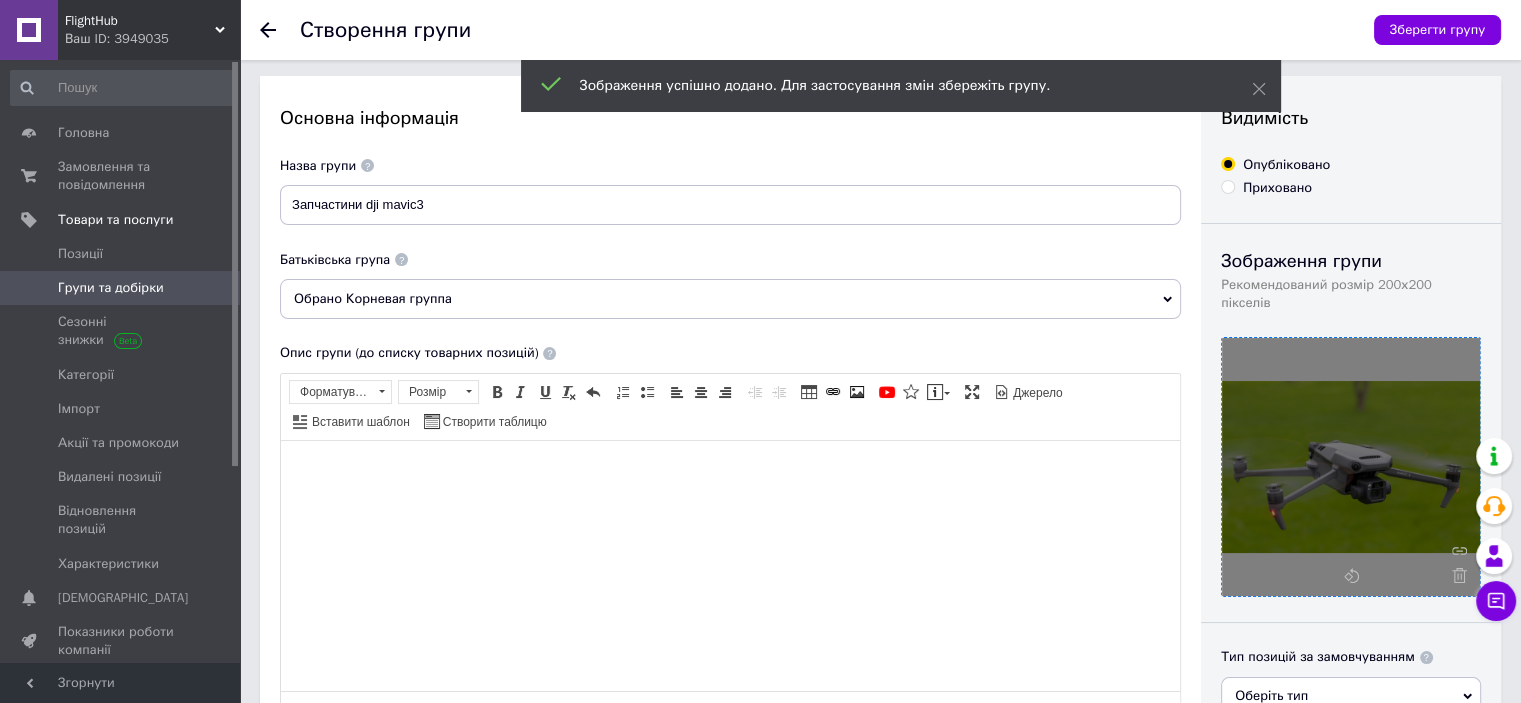 scroll, scrollTop: 0, scrollLeft: 0, axis: both 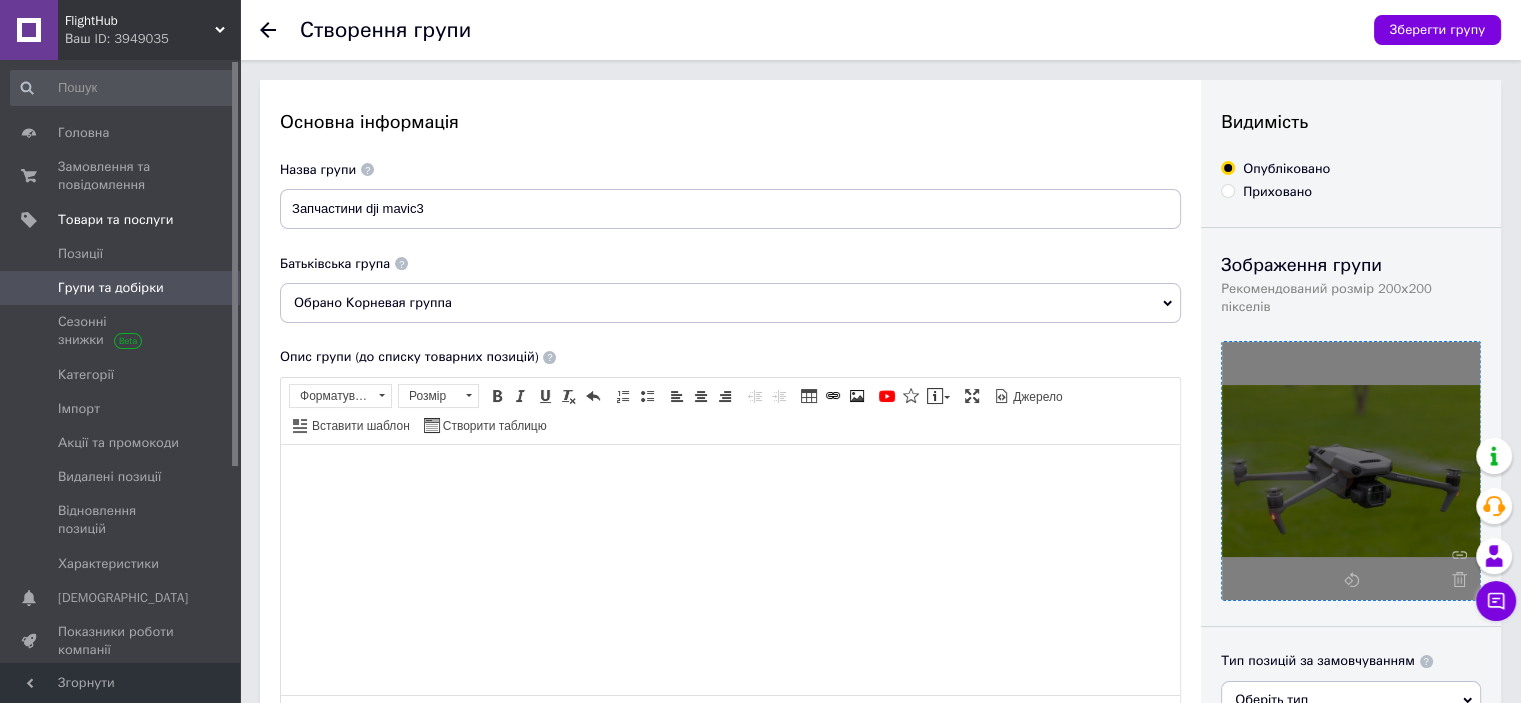 click on "Обрано Корневая группа" at bounding box center (730, 303) 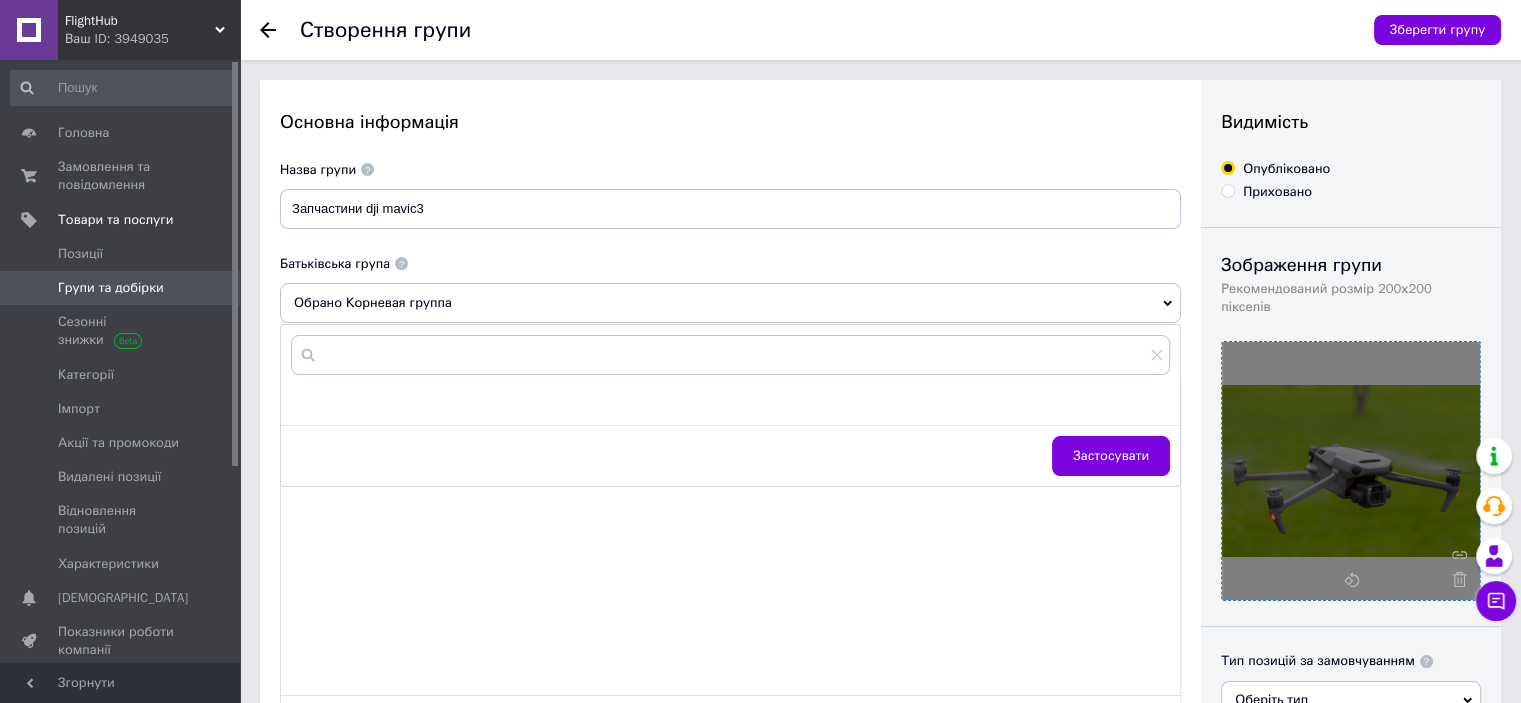 click on "Обрано Корневая группа" at bounding box center (730, 303) 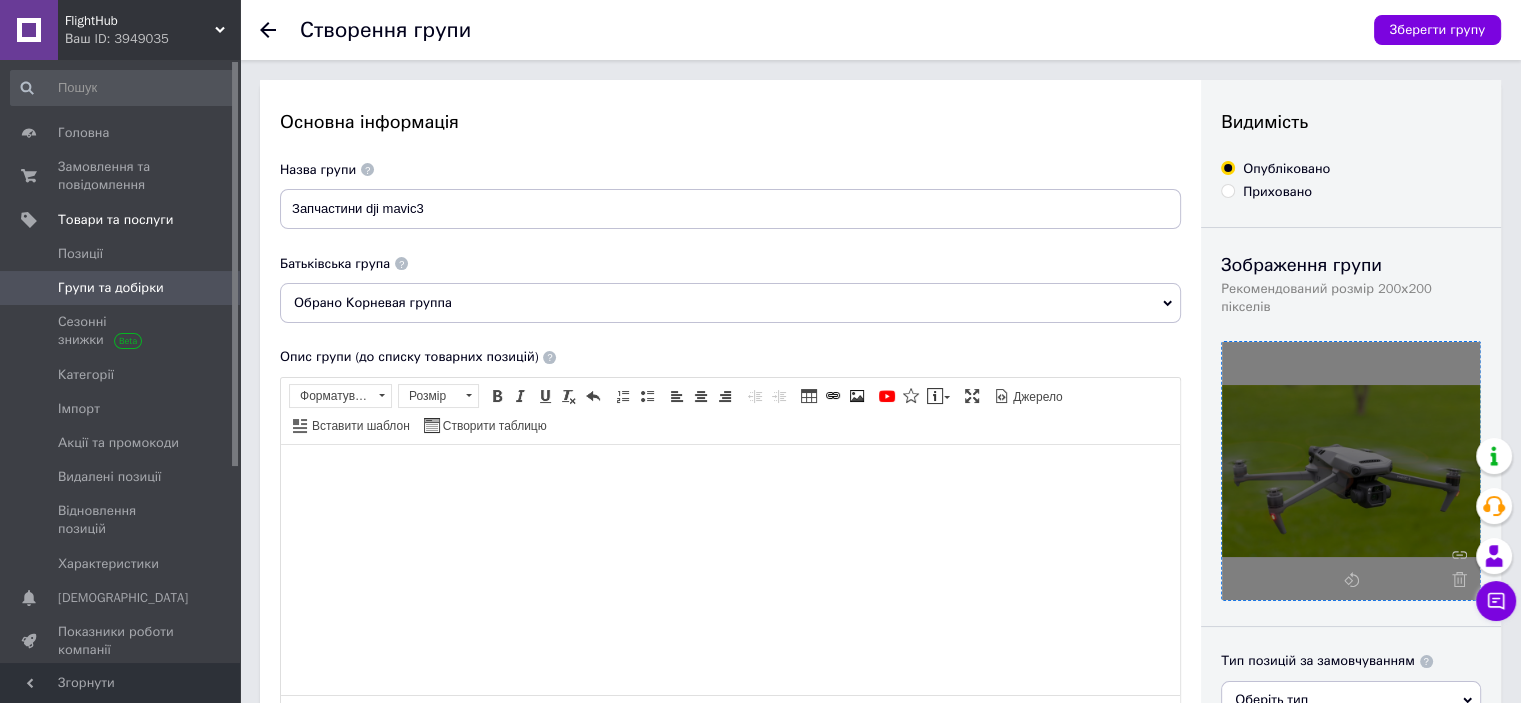 click at bounding box center (730, 474) 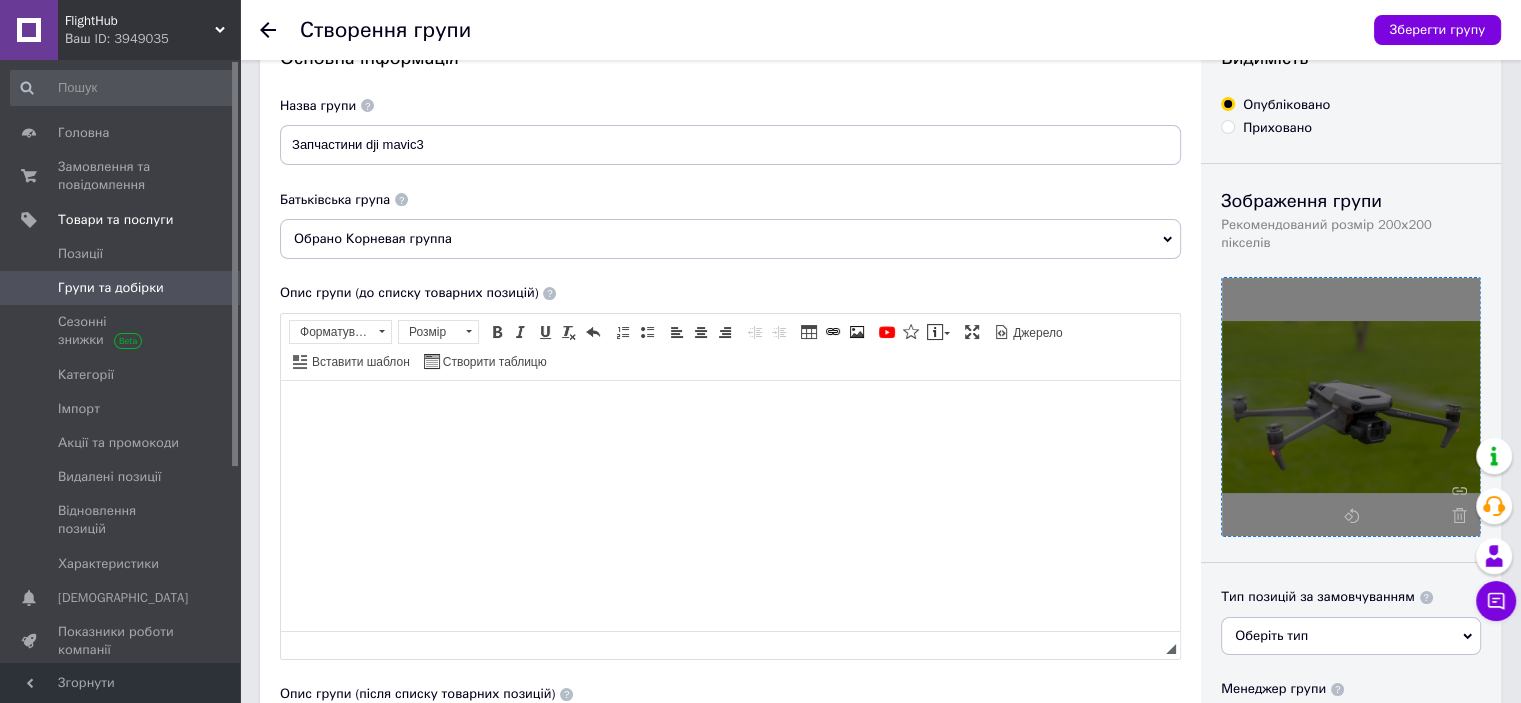 scroll, scrollTop: 100, scrollLeft: 0, axis: vertical 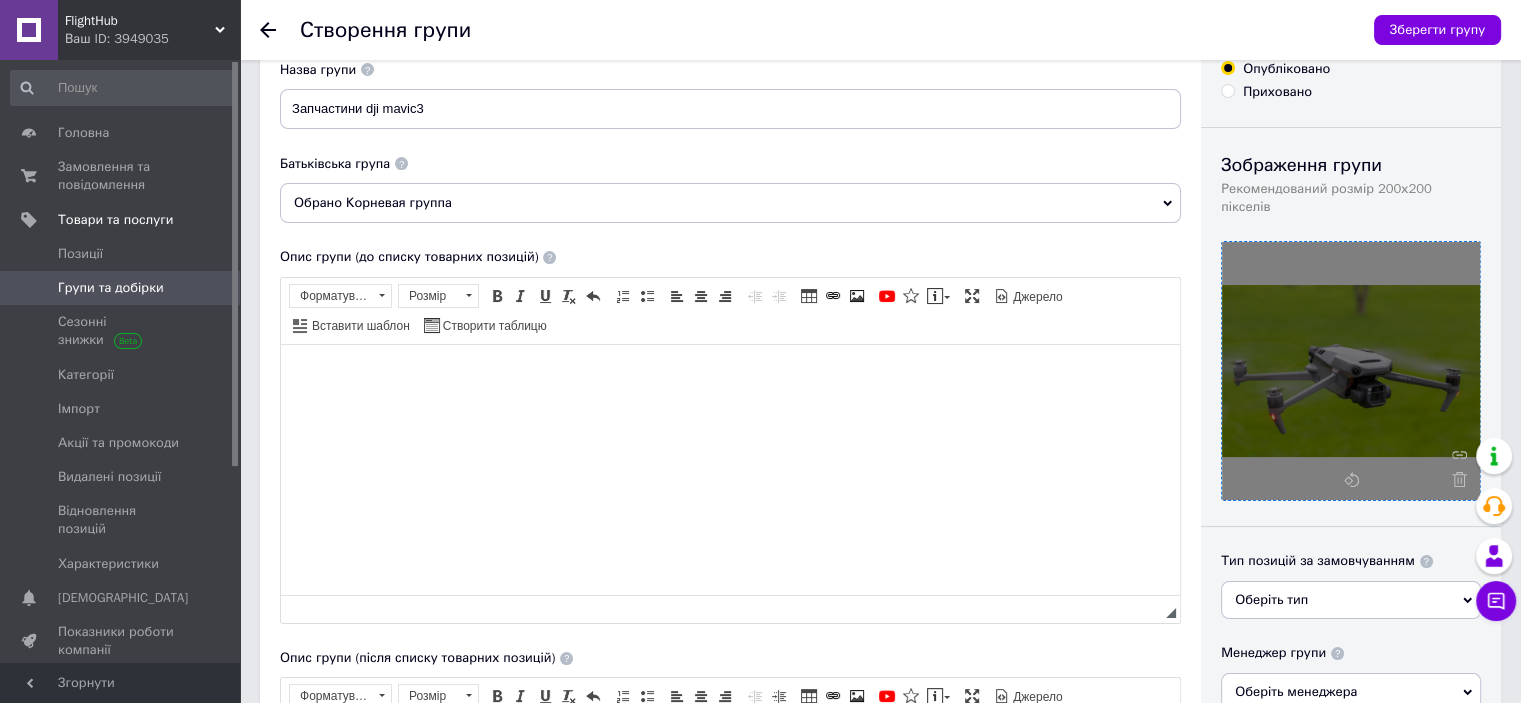 type 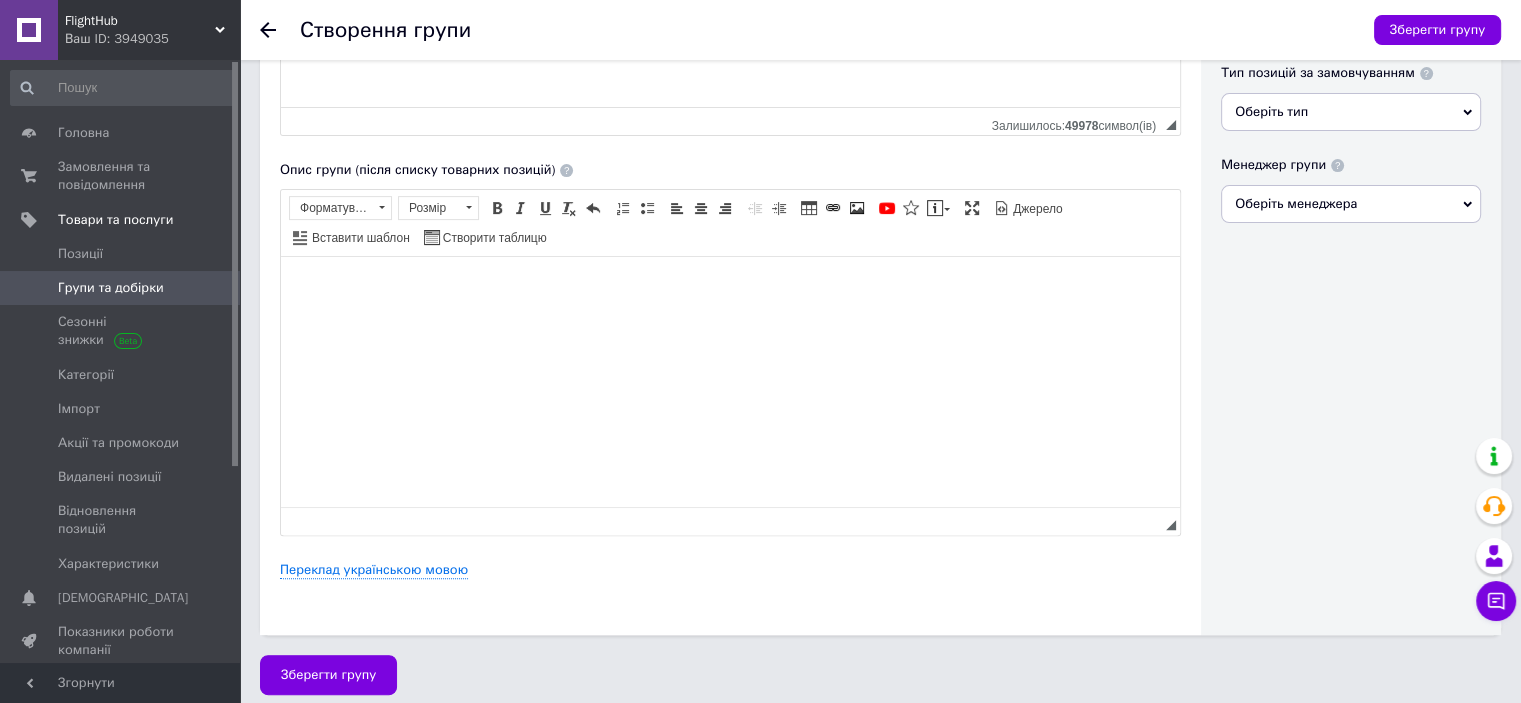 scroll, scrollTop: 600, scrollLeft: 0, axis: vertical 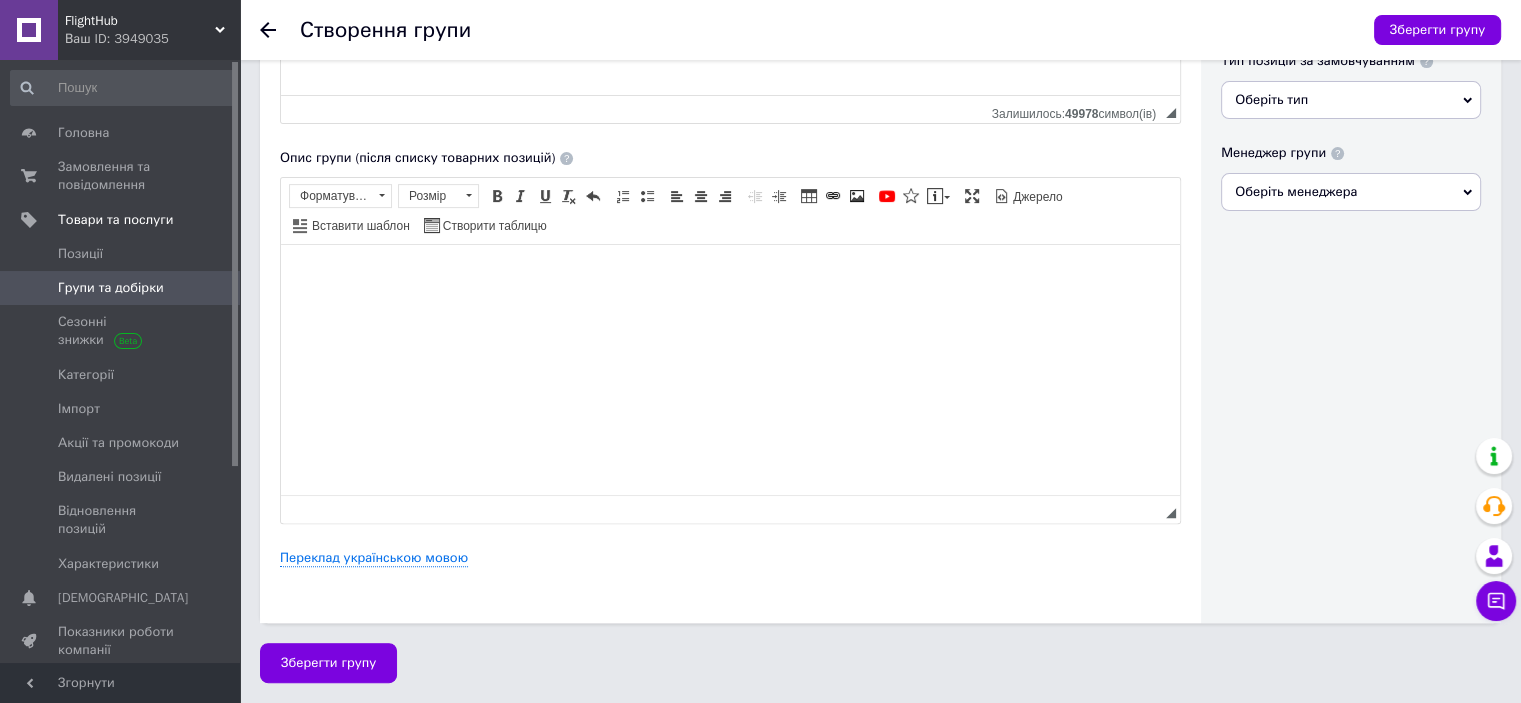 click at bounding box center (730, 275) 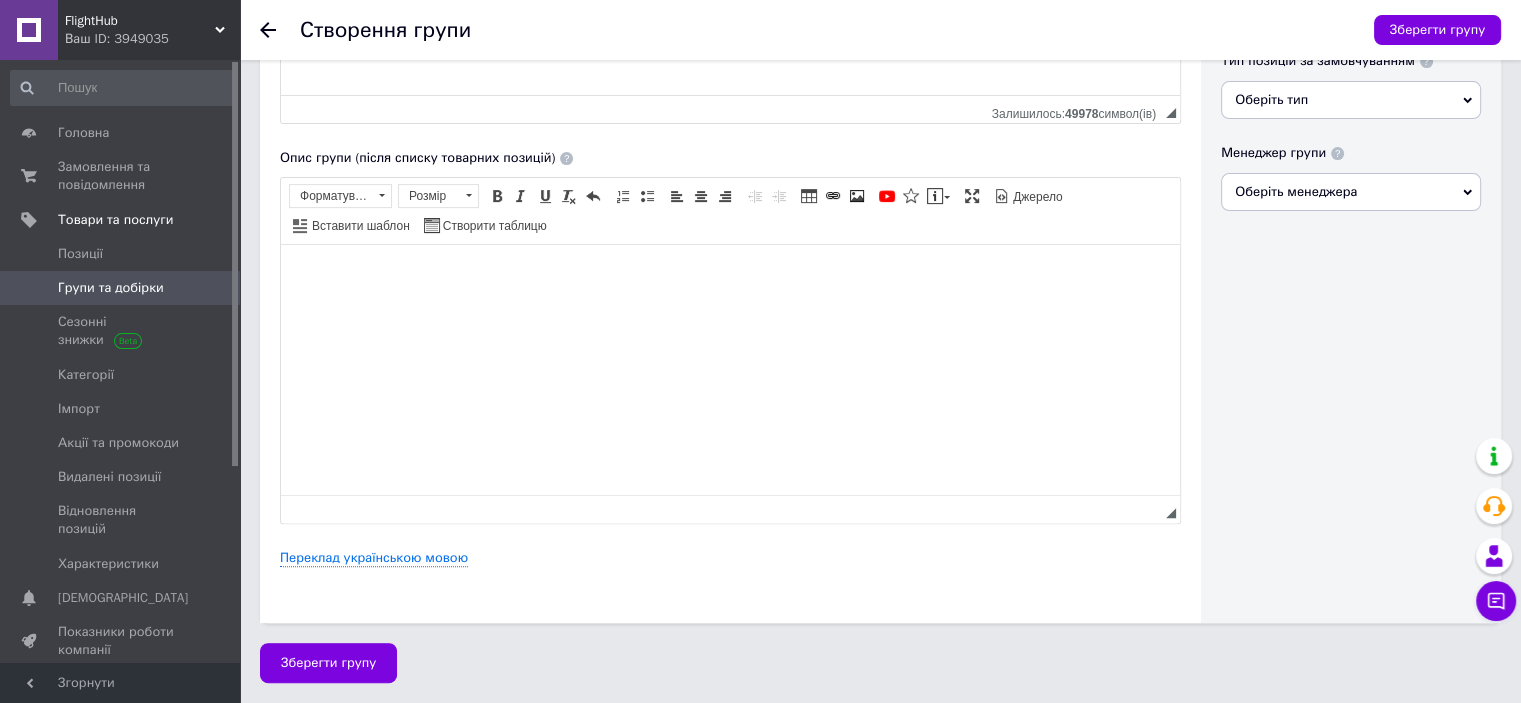 click at bounding box center (730, 275) 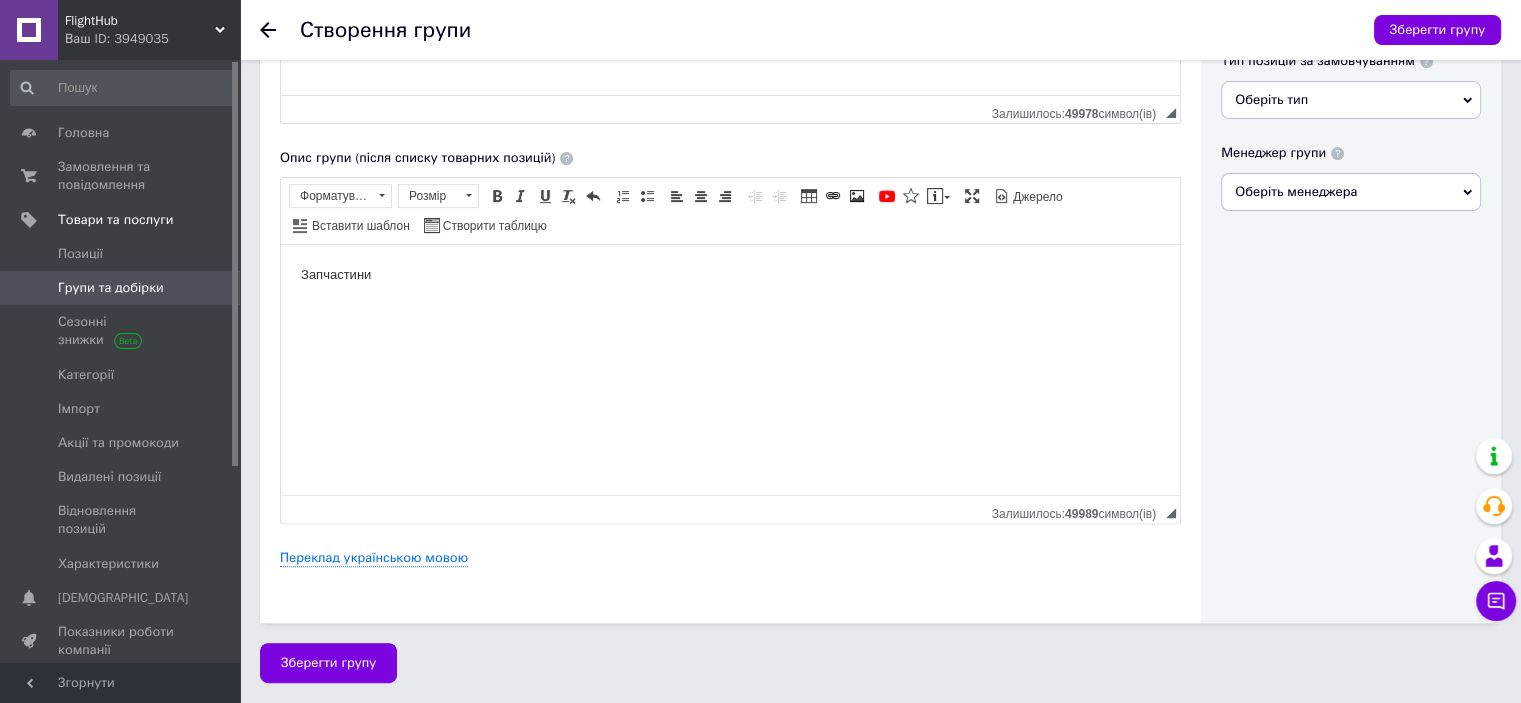click on "Запчастини" at bounding box center (730, 275) 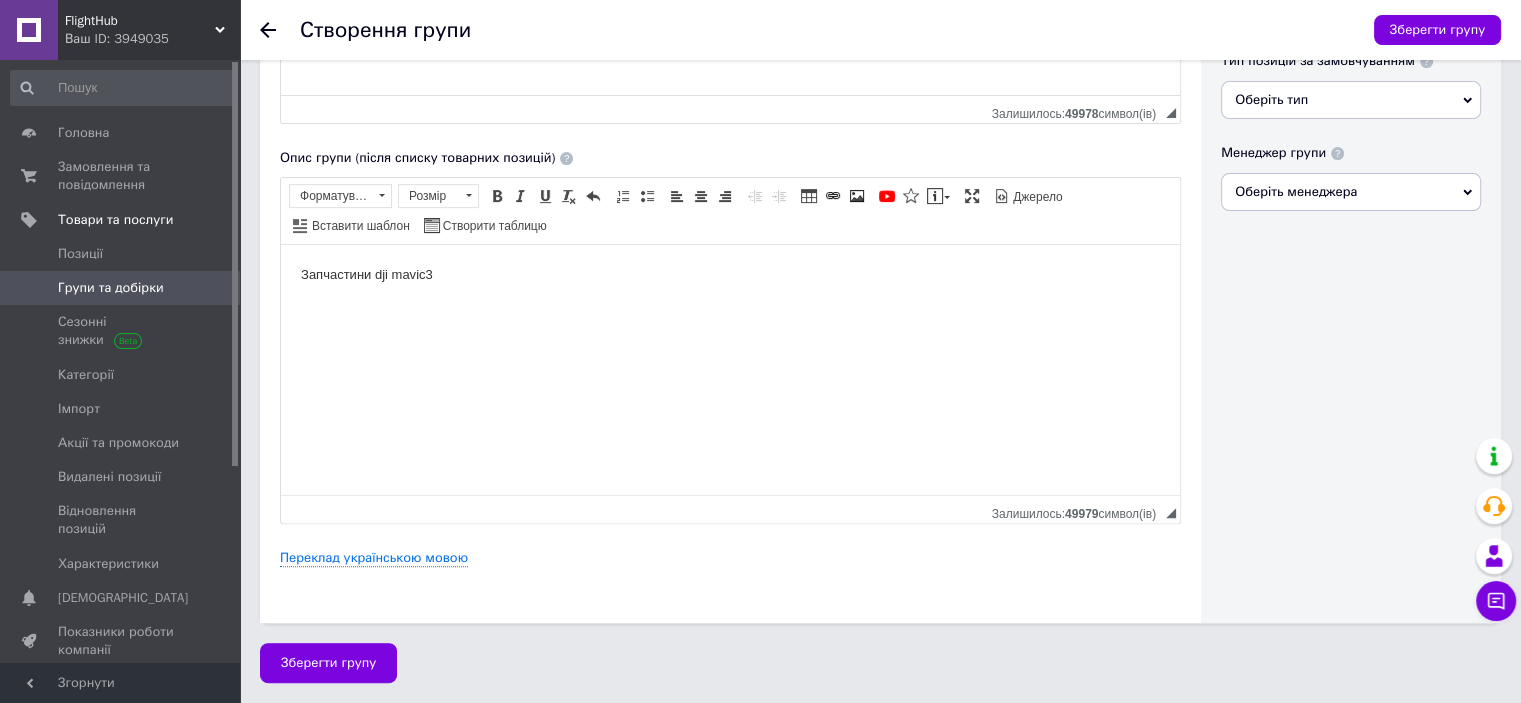 scroll, scrollTop: 600, scrollLeft: 0, axis: vertical 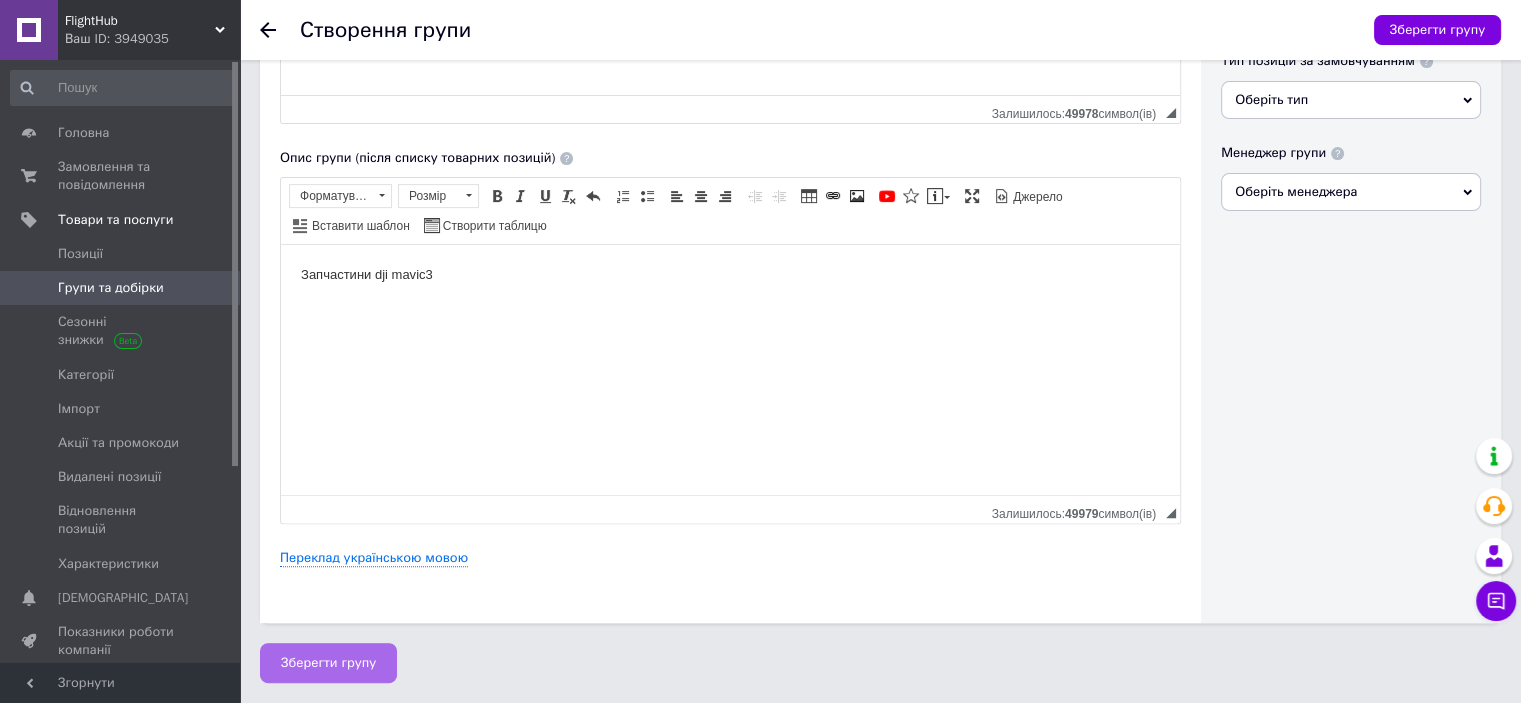 click on "Зберегти групу" at bounding box center [328, 663] 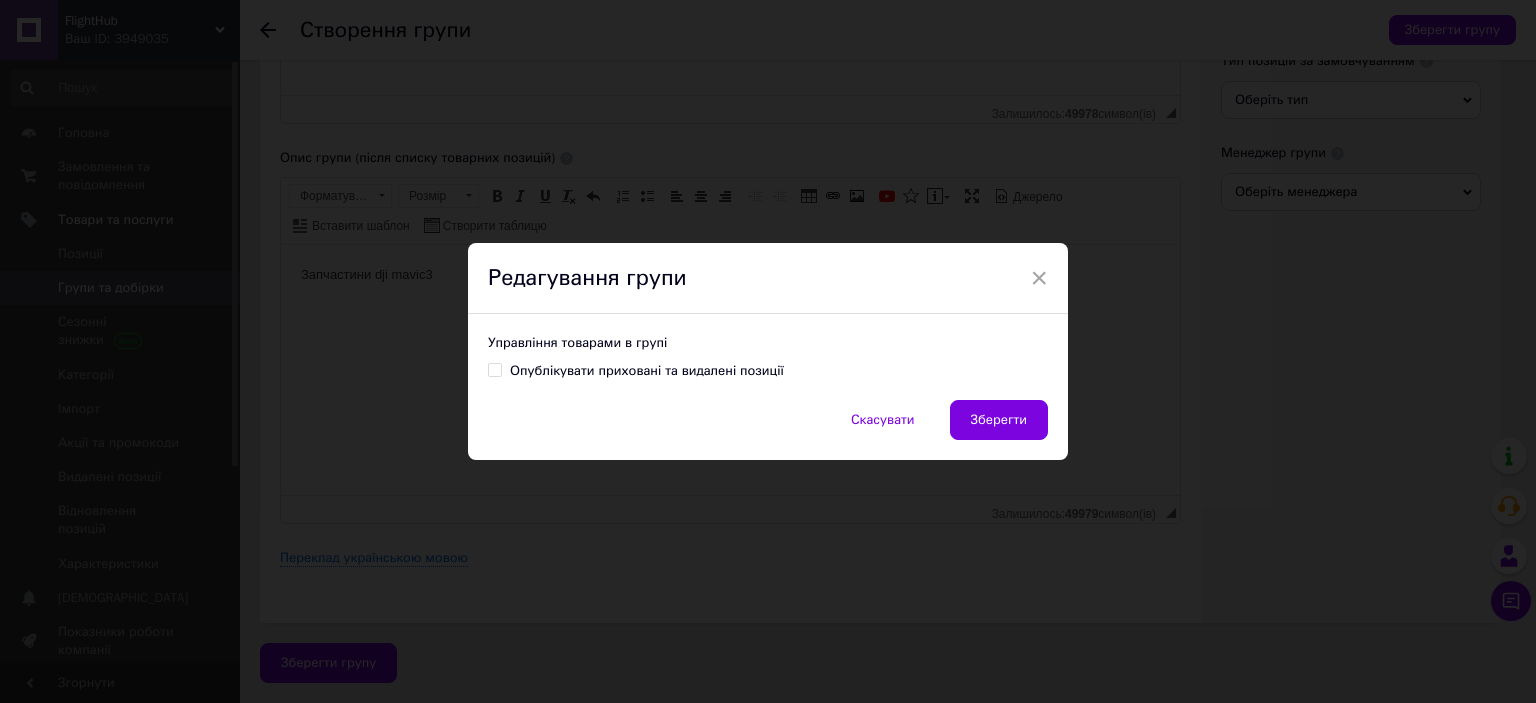 click on "Опублікувати приховані та видалені позиції" at bounding box center [494, 369] 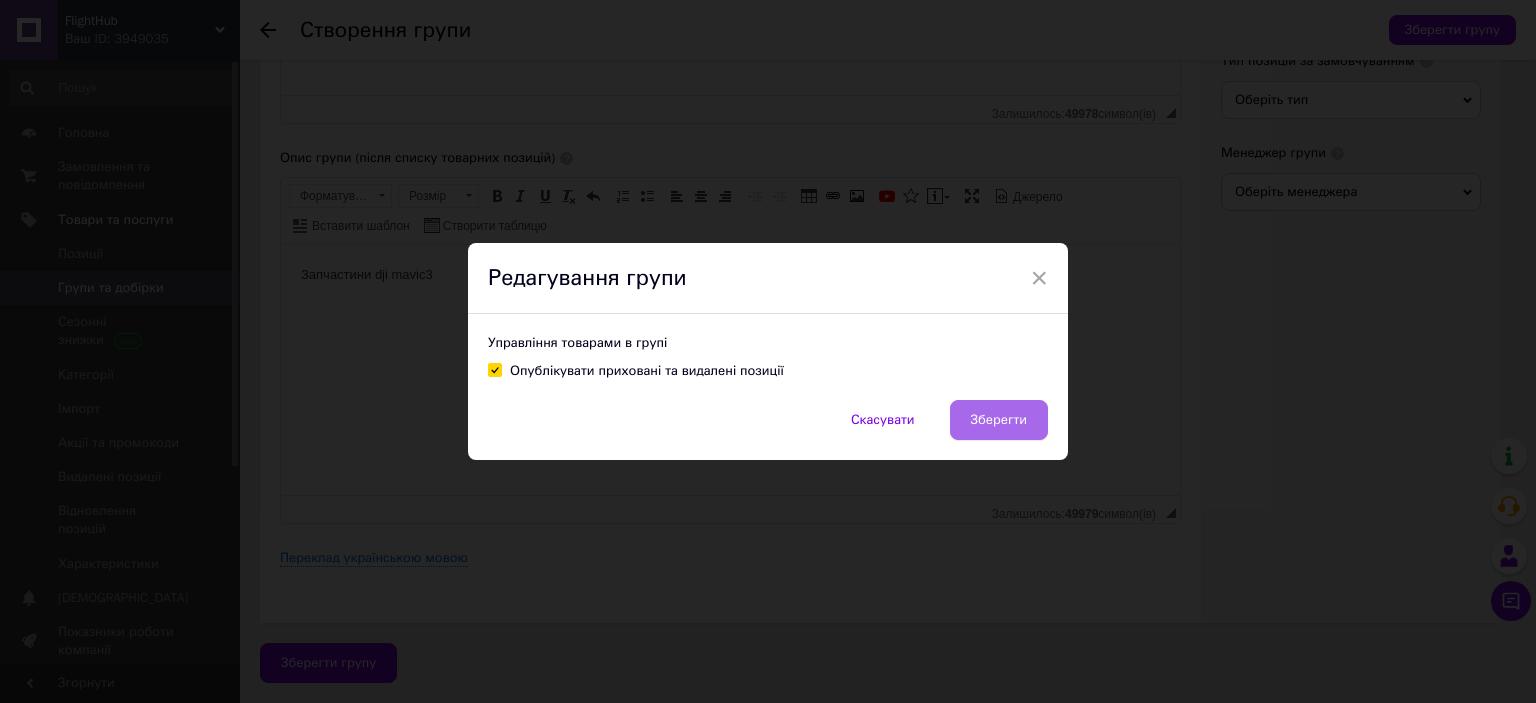 click on "Зберегти" at bounding box center [999, 420] 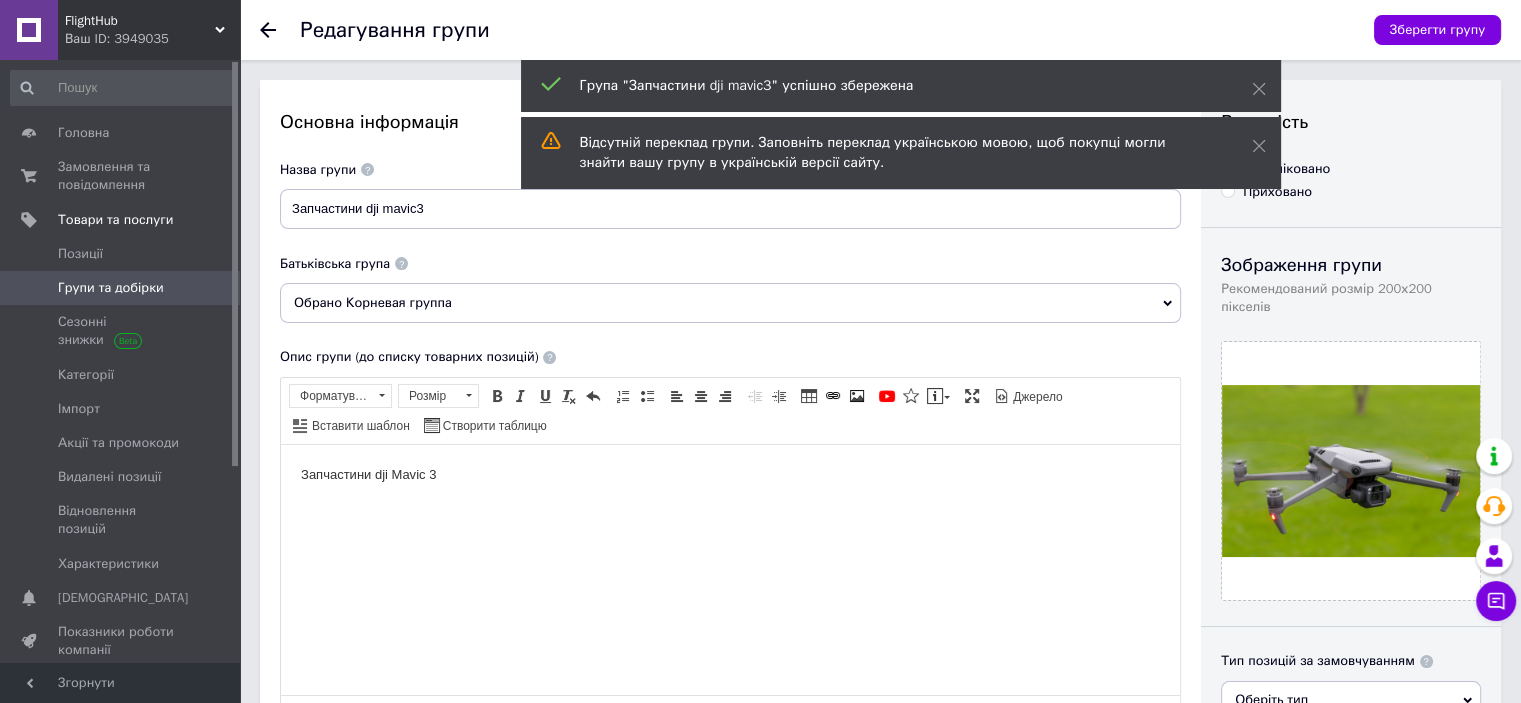 scroll, scrollTop: 0, scrollLeft: 0, axis: both 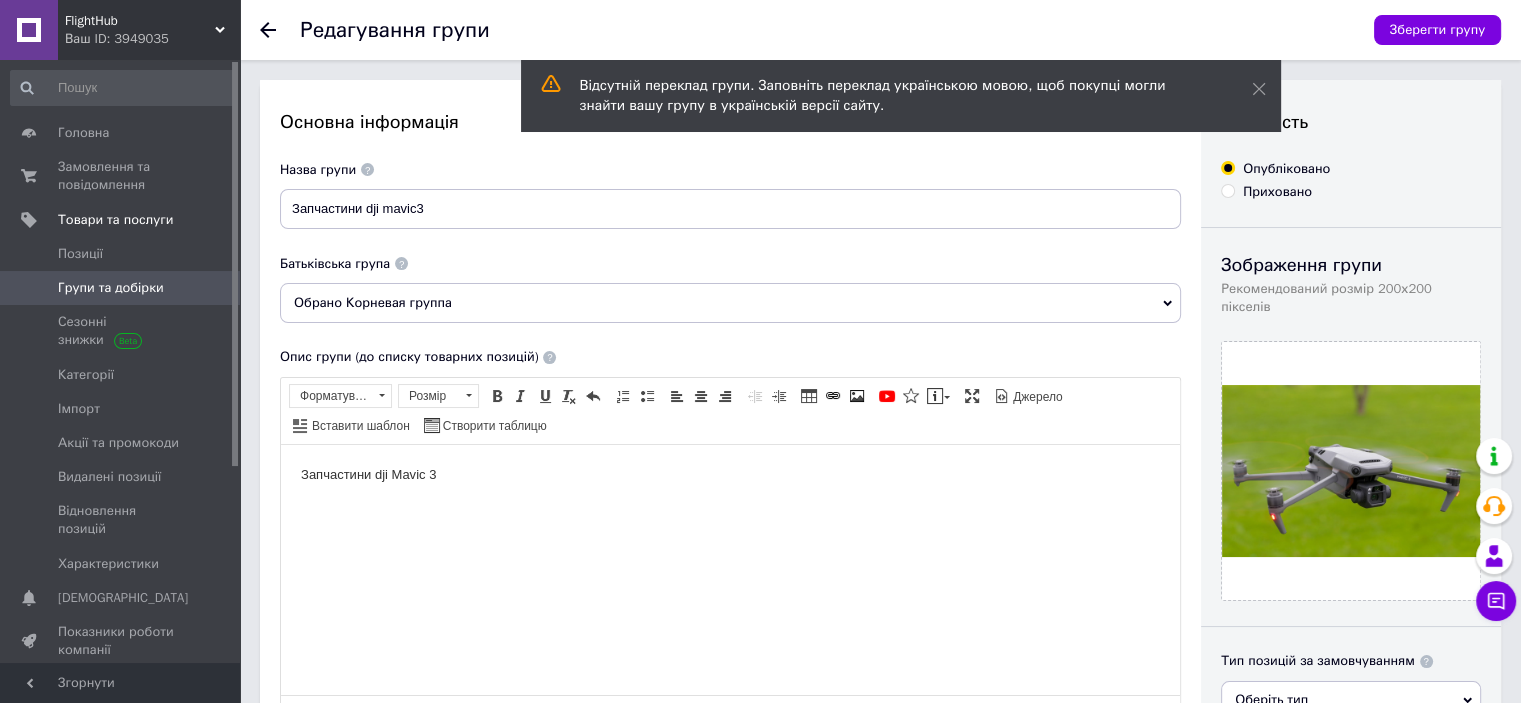 click at bounding box center [29, 30] 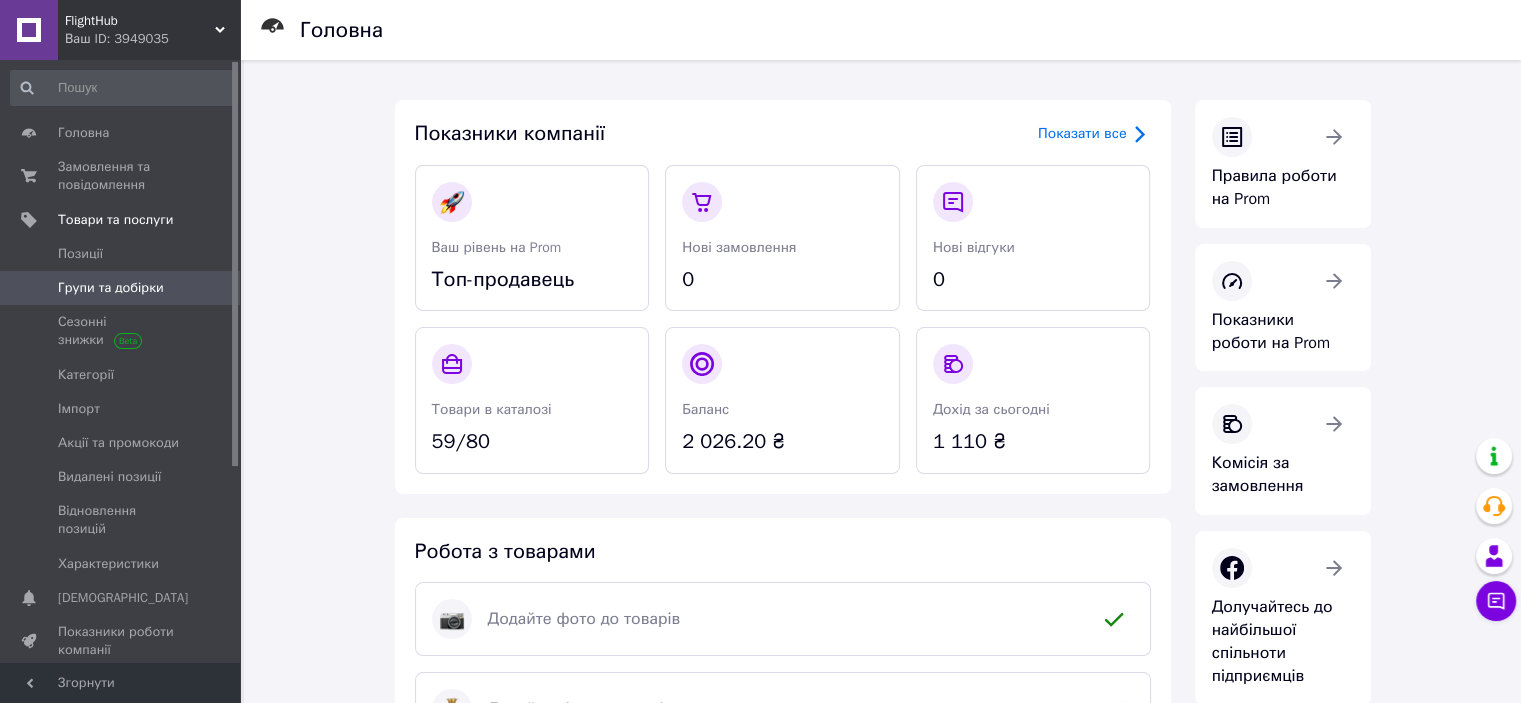 click 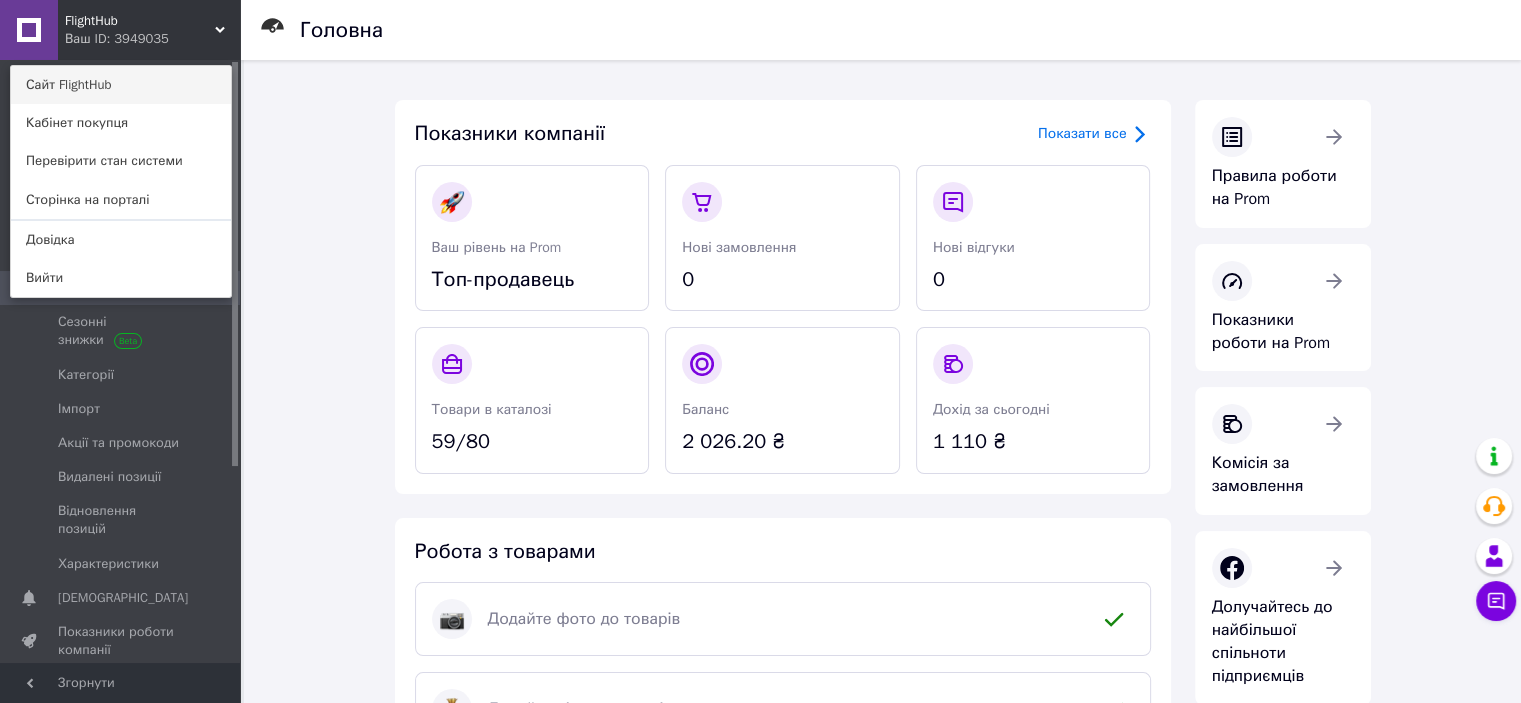 click on "Сайт FlightHub" at bounding box center [121, 85] 